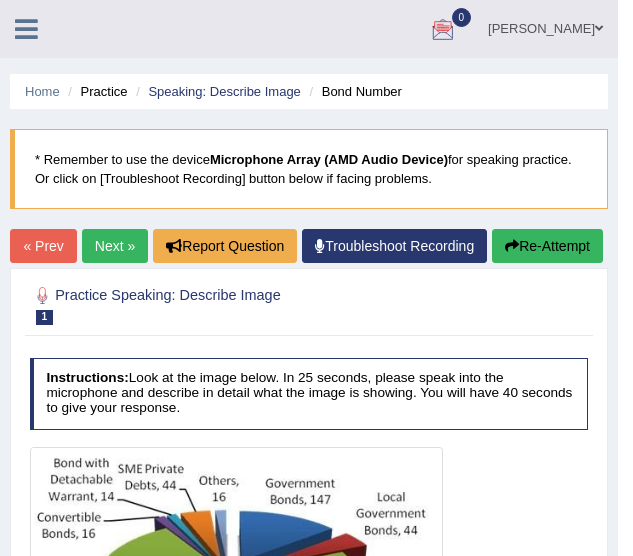 scroll, scrollTop: 0, scrollLeft: 0, axis: both 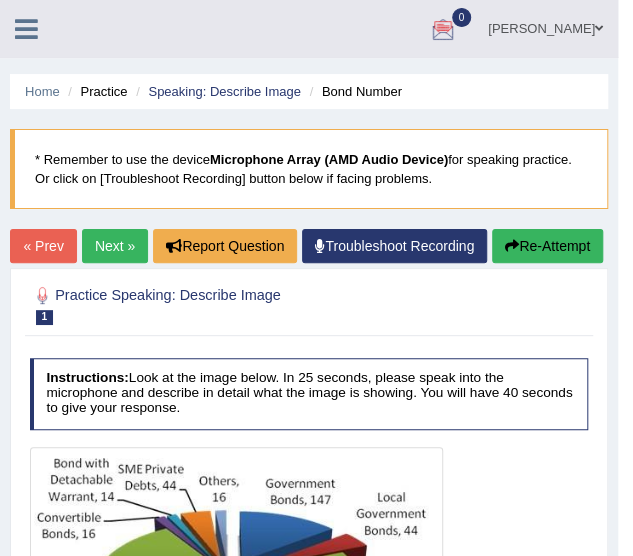 click on "Next »" at bounding box center (115, 246) 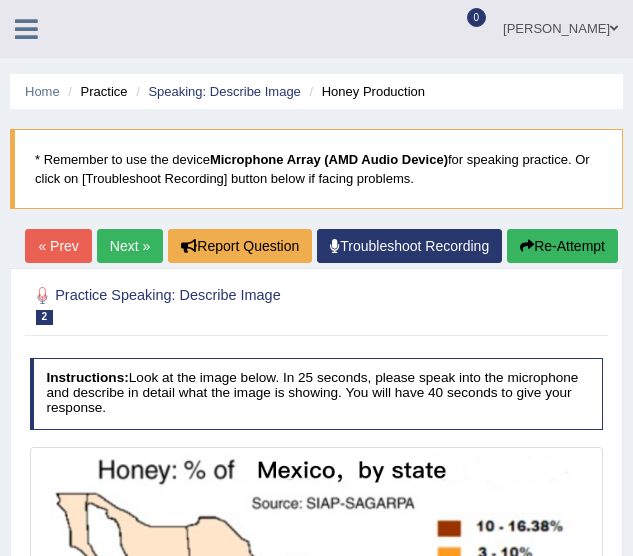 scroll, scrollTop: 200, scrollLeft: 0, axis: vertical 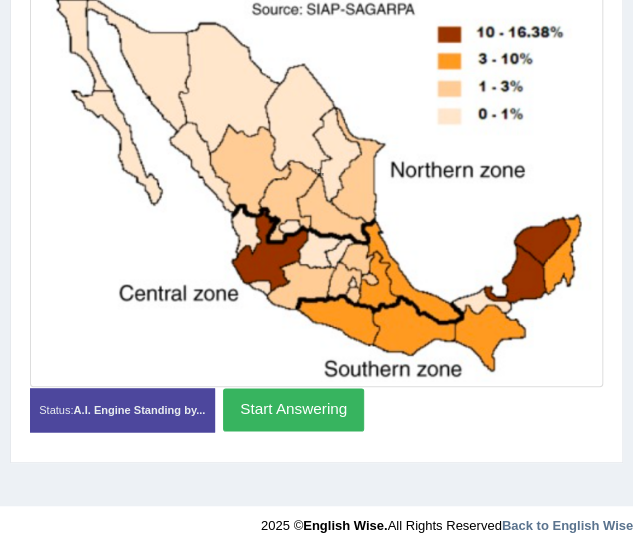 click on "Start Answering" at bounding box center (293, 409) 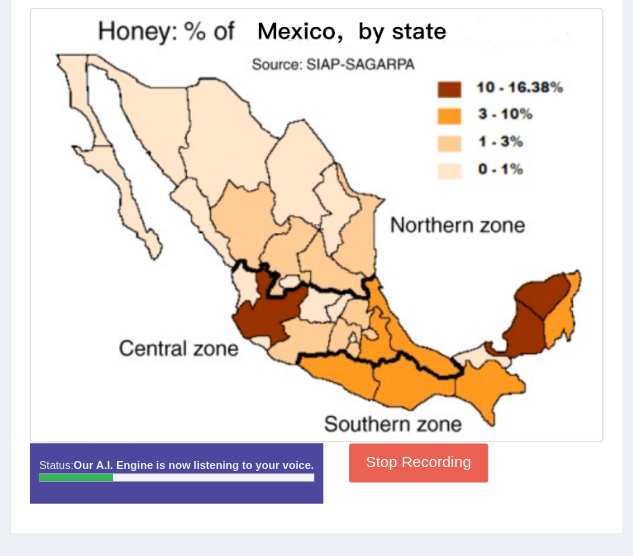 scroll, scrollTop: 394, scrollLeft: 0, axis: vertical 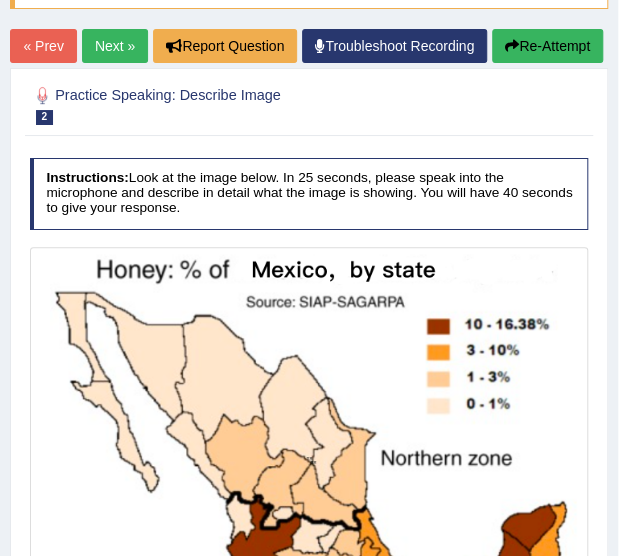 click on "Next »" at bounding box center [115, 46] 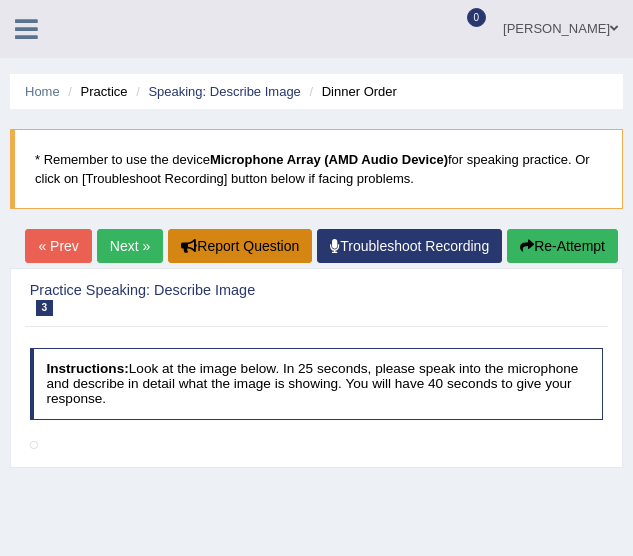 scroll, scrollTop: 0, scrollLeft: 0, axis: both 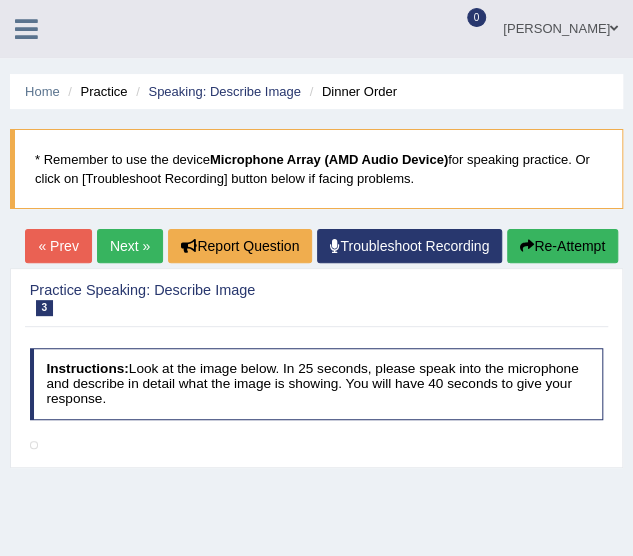 click on "Next »" at bounding box center [130, 246] 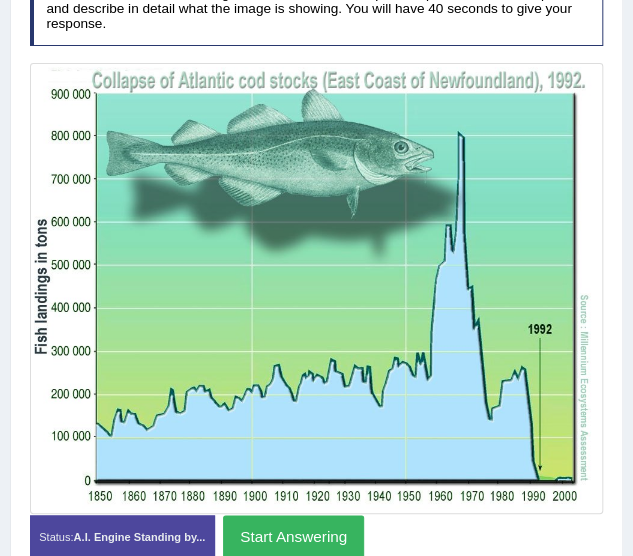 scroll, scrollTop: 400, scrollLeft: 0, axis: vertical 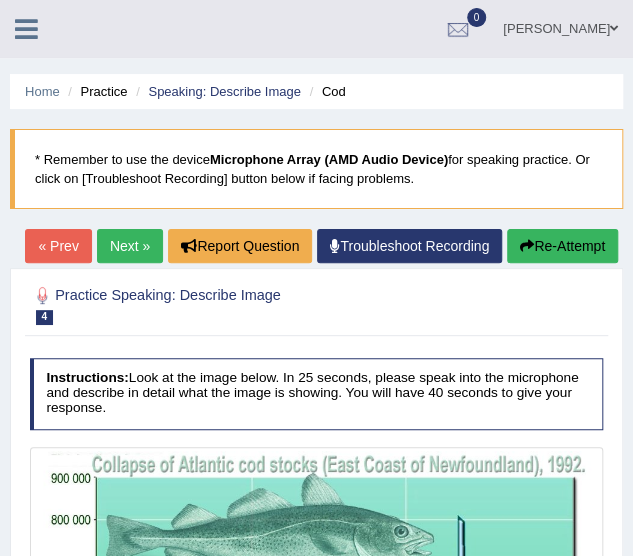 click on "« Prev" at bounding box center [58, 246] 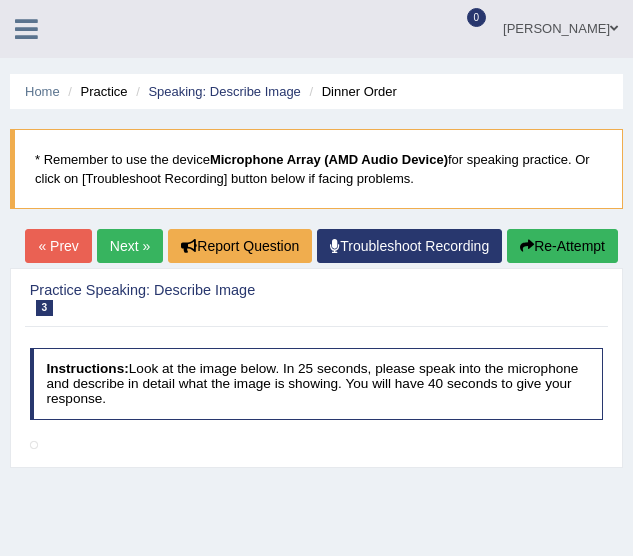 scroll, scrollTop: 0, scrollLeft: 0, axis: both 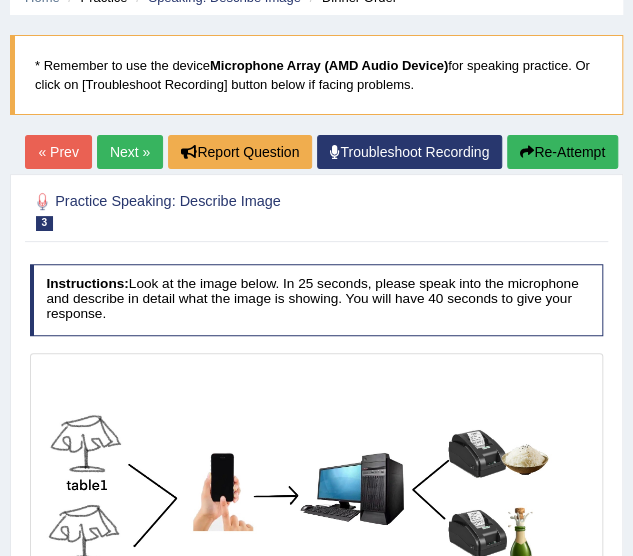 click on "« Prev" at bounding box center [58, 152] 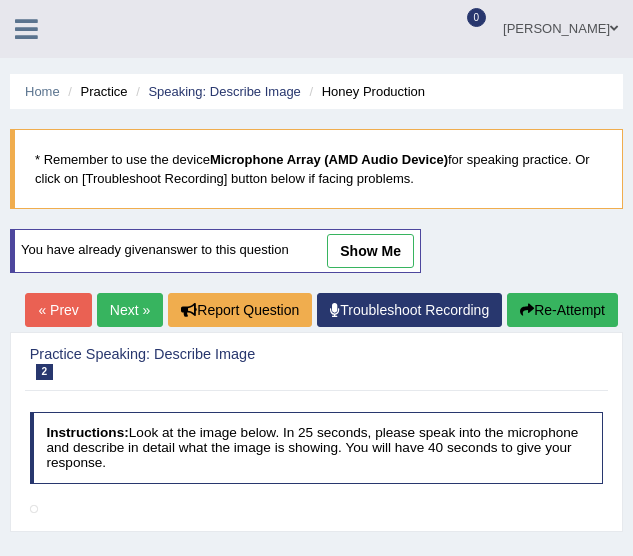 scroll, scrollTop: 0, scrollLeft: 0, axis: both 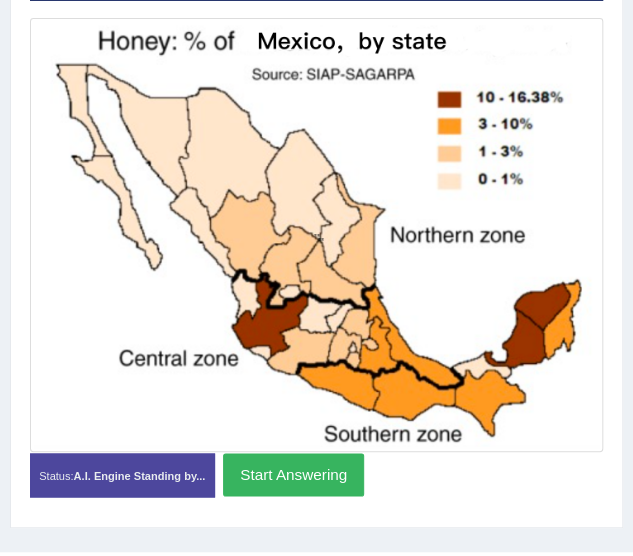 click on "Start Answering" at bounding box center (293, 474) 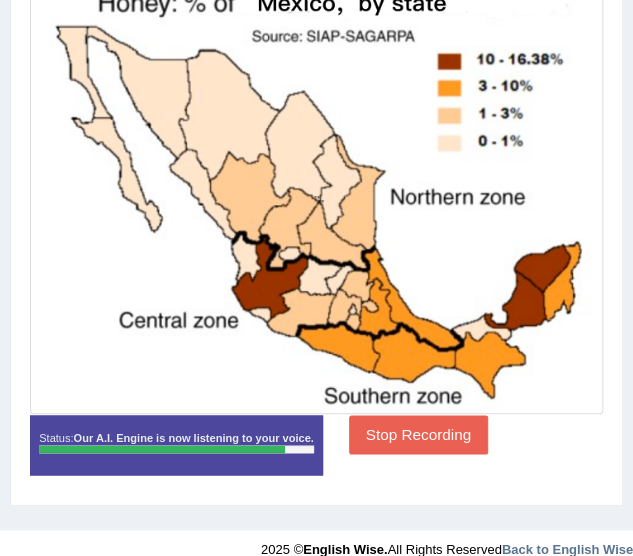 scroll, scrollTop: 536, scrollLeft: 0, axis: vertical 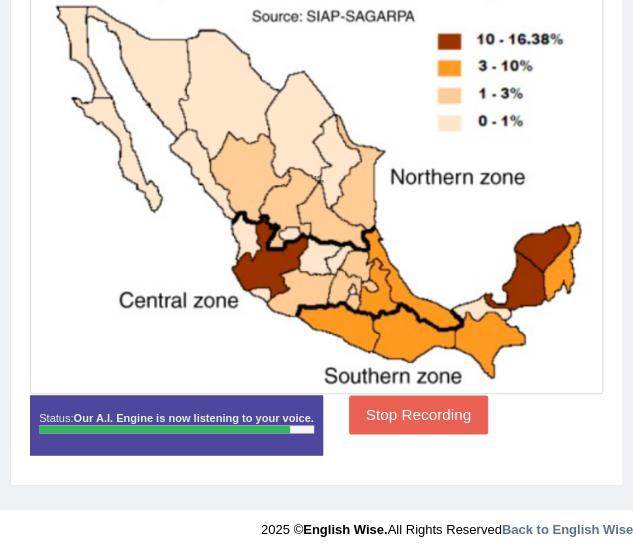 click on "Stop Recording" at bounding box center [418, 414] 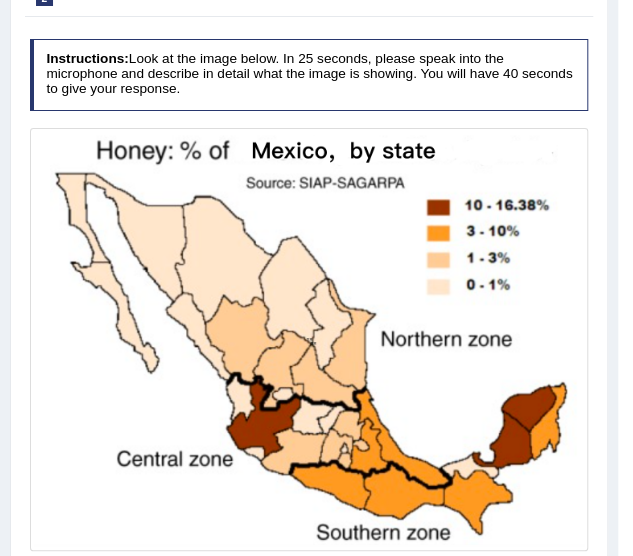 scroll, scrollTop: 0, scrollLeft: 0, axis: both 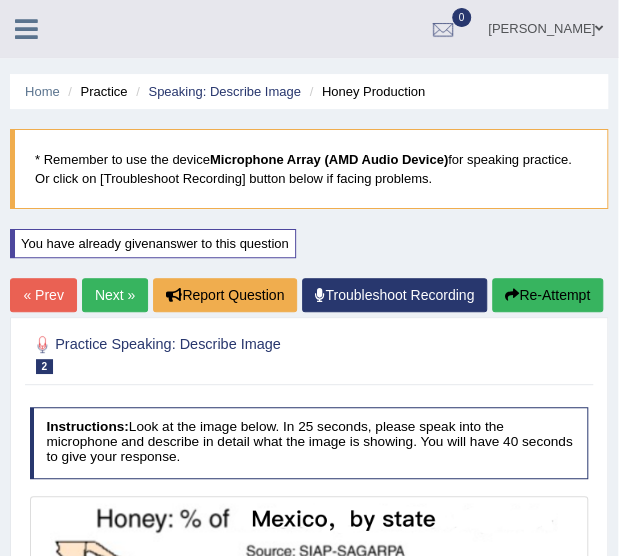 click on "Next »" at bounding box center (115, 295) 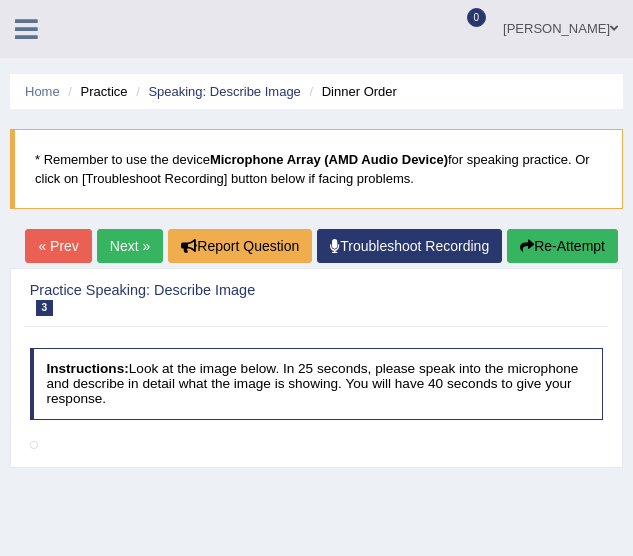 scroll, scrollTop: 0, scrollLeft: 0, axis: both 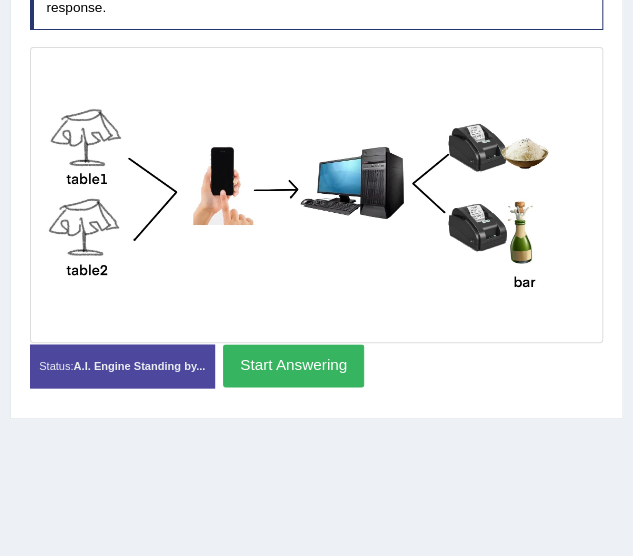 click on "Start Answering" at bounding box center [293, 365] 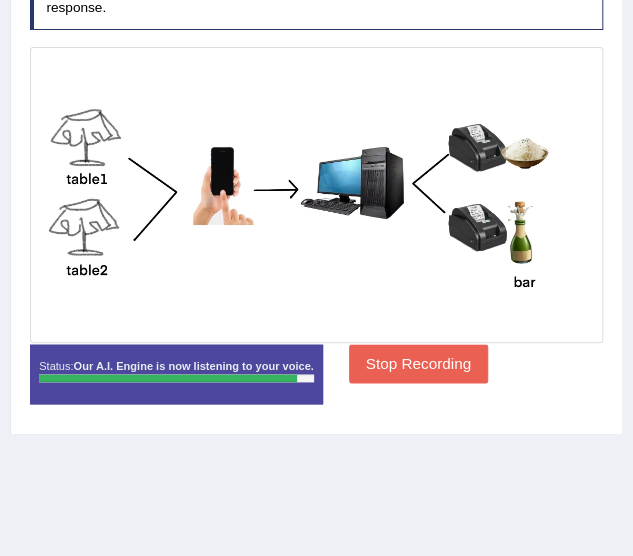 click on "Stop Recording" at bounding box center [418, 363] 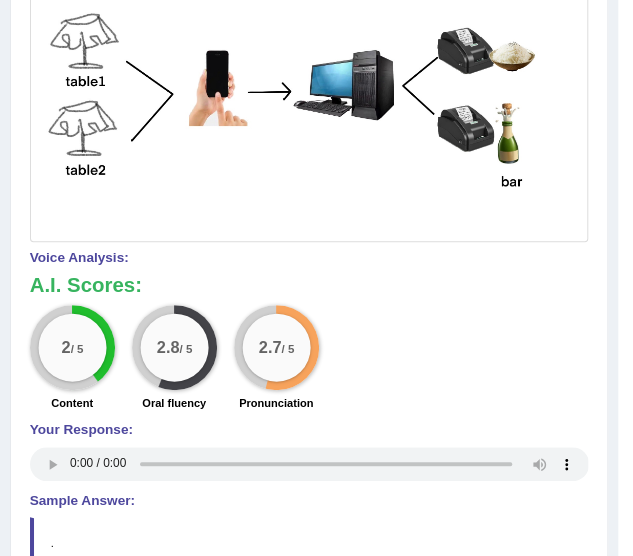 scroll, scrollTop: 0, scrollLeft: 0, axis: both 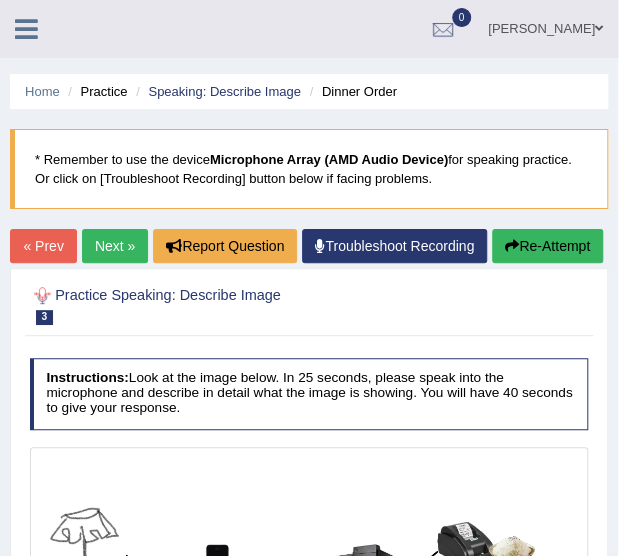 click on "« Prev" at bounding box center [43, 246] 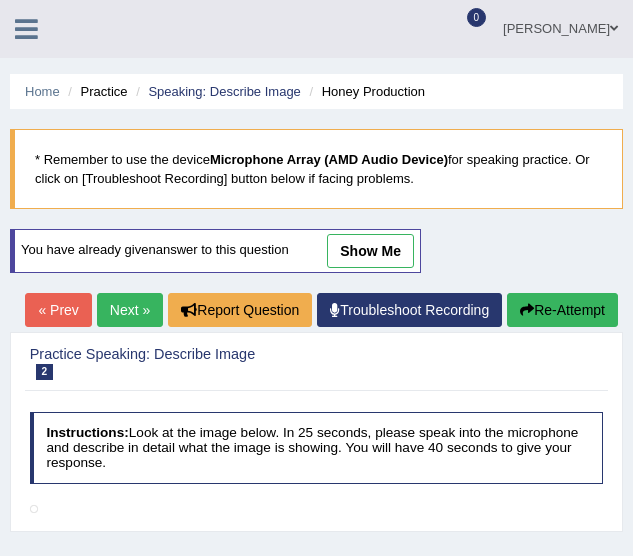 scroll, scrollTop: 0, scrollLeft: 0, axis: both 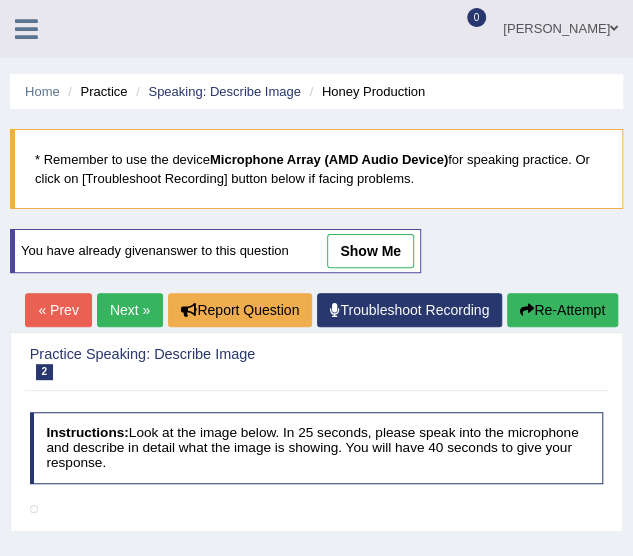 click on "Next »" at bounding box center [130, 310] 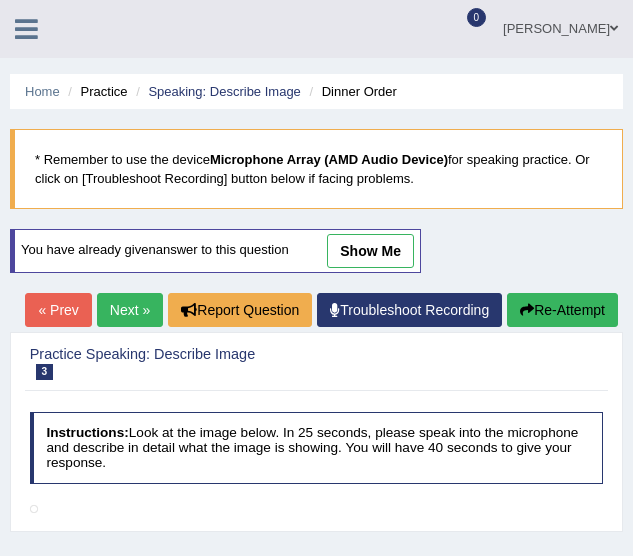 scroll, scrollTop: 0, scrollLeft: 0, axis: both 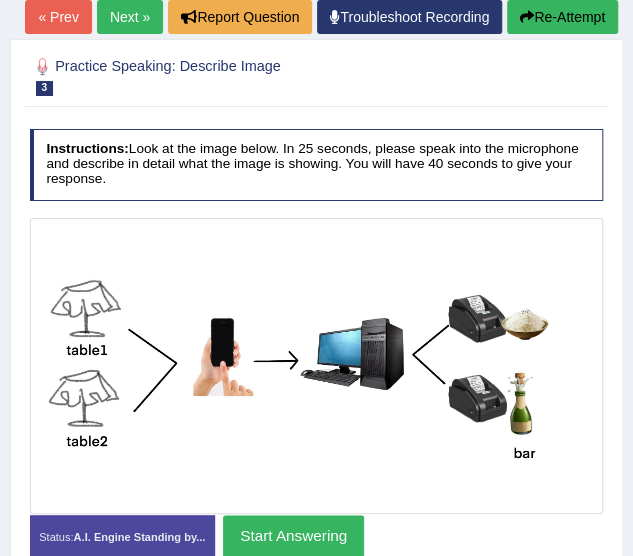click on "Start Answering" at bounding box center (293, 536) 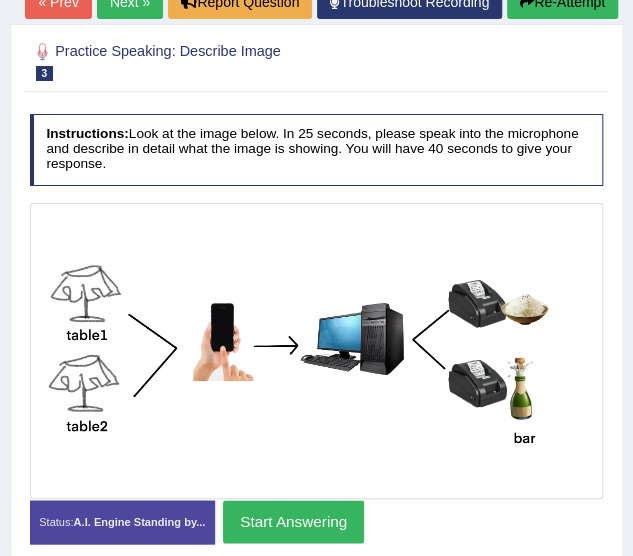 scroll, scrollTop: 279, scrollLeft: 0, axis: vertical 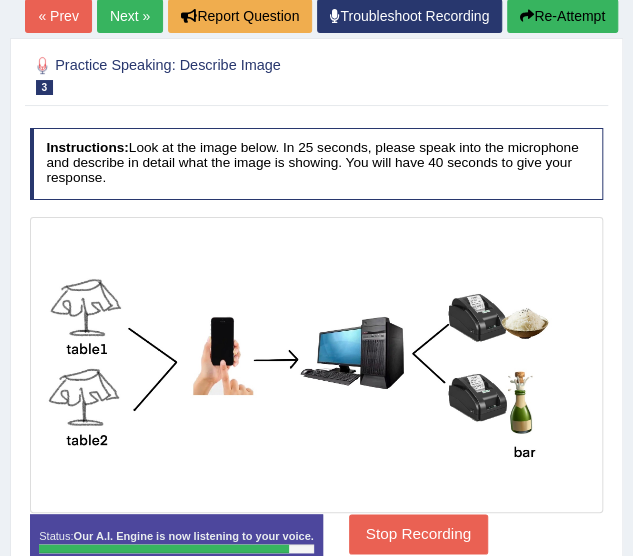 click on "Stop Recording" at bounding box center (418, 533) 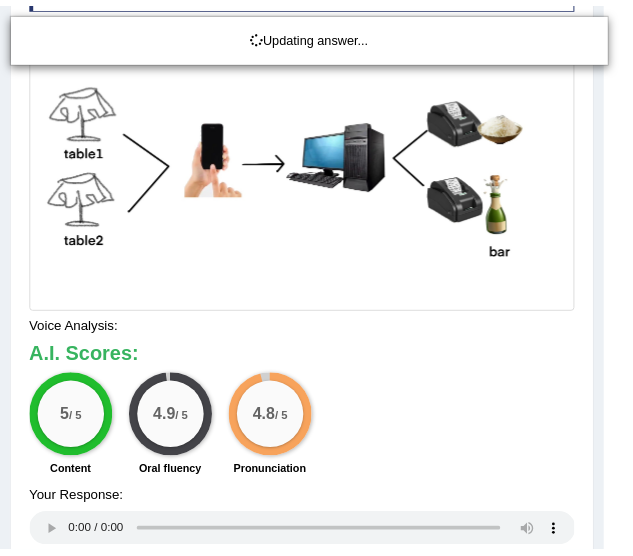 scroll, scrollTop: 479, scrollLeft: 0, axis: vertical 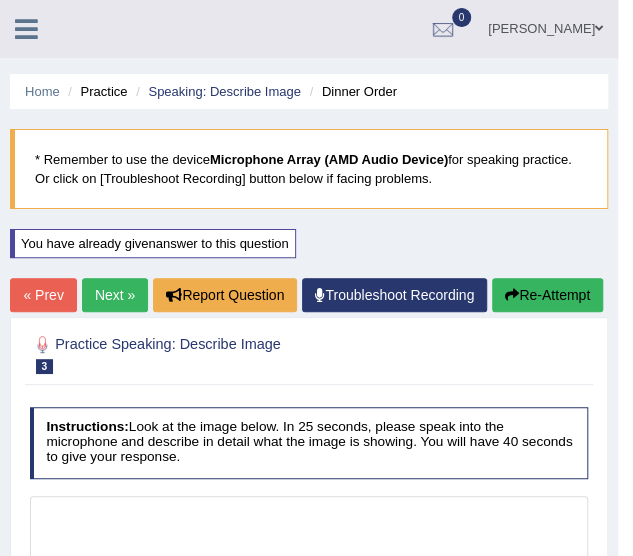 click on "Next »" at bounding box center [115, 295] 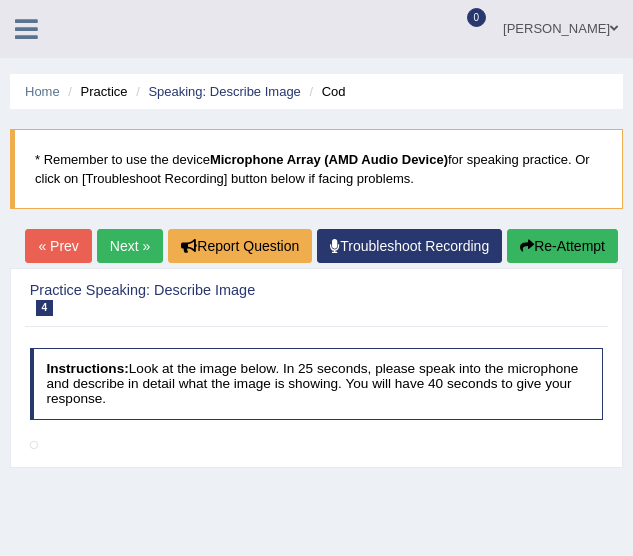 scroll, scrollTop: 0, scrollLeft: 0, axis: both 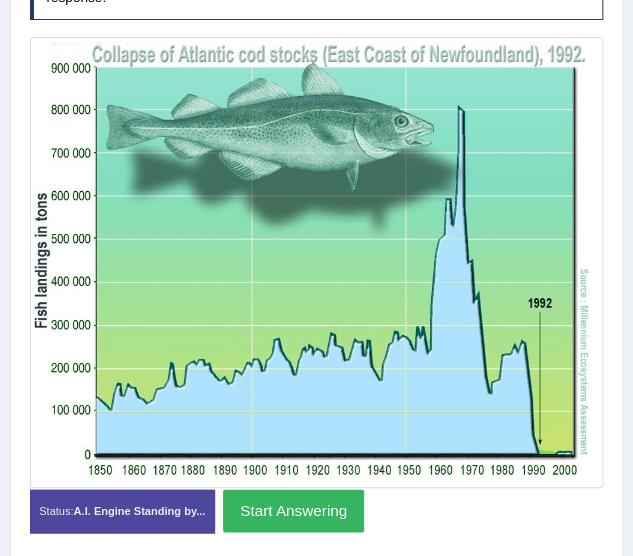 click on "Start Answering" at bounding box center (293, 510) 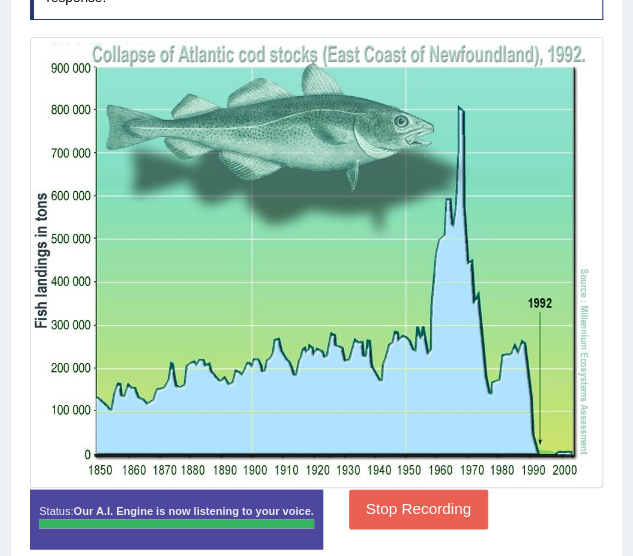 click on "Instructions:  Look at the image below. In 25 seconds, please speak into the microphone and describe in detail what the image is showing. You will have 40 seconds to give your response.
Created with Highcharts 7.1.2 Too low Too high Time Pitch meter: 0 5 10 15 20 25 30 35 40 Created with Highcharts 7.1.2 Great Too slow Too fast Time Speech pace meter: 0 5 10 15 20 25 30 35 40 Spoken Keywords: Voice Analysis: Your Response: Sample Answer: . Status:  Our A.I. Engine is now listening to your voice. Start Answering Stop Recording" at bounding box center (316, 255) 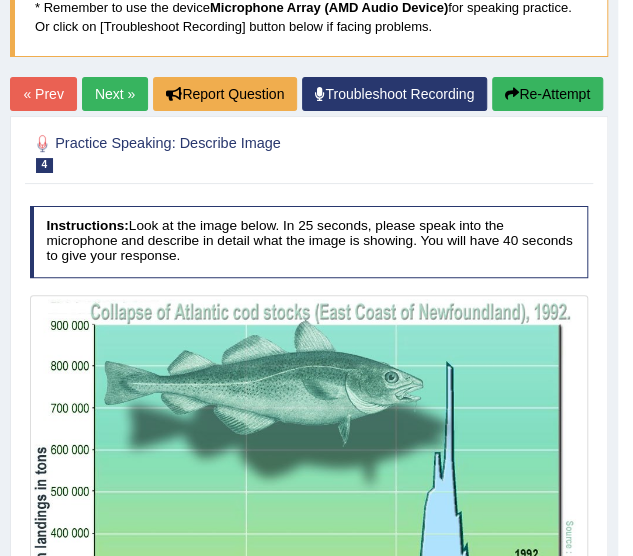 scroll, scrollTop: 0, scrollLeft: 0, axis: both 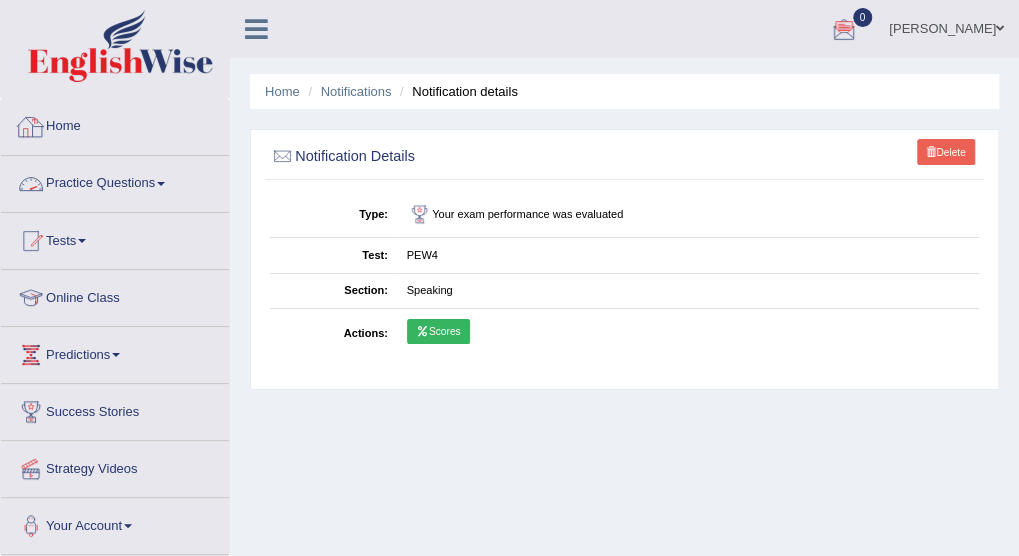 click on "Home" at bounding box center (115, 124) 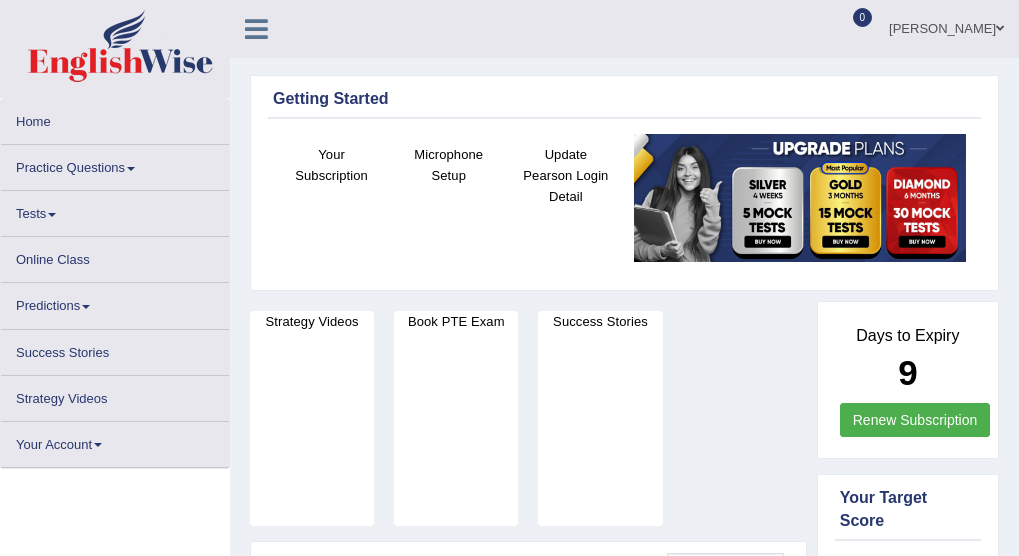 scroll, scrollTop: 0, scrollLeft: 0, axis: both 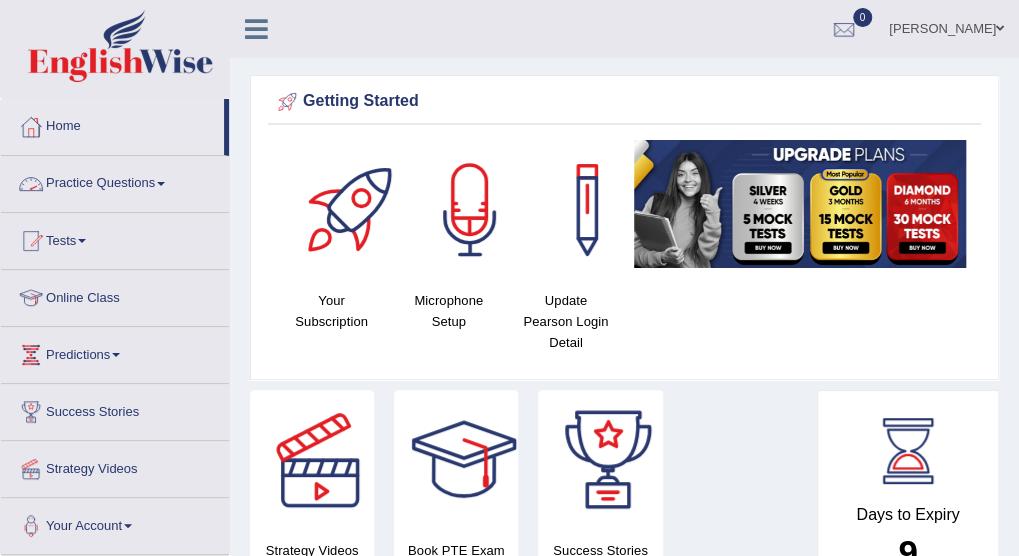 click on "Practice Questions" at bounding box center (115, 181) 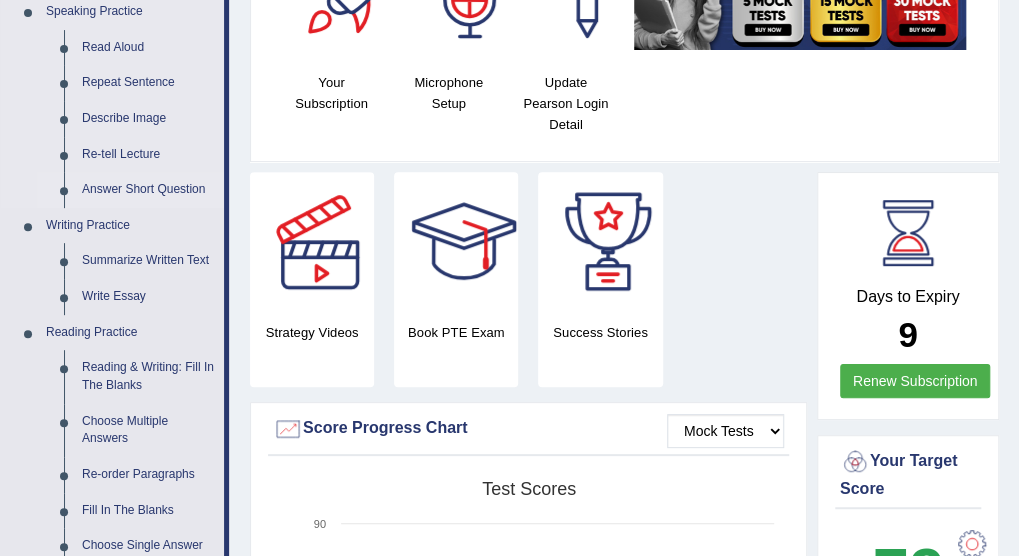 scroll, scrollTop: 100, scrollLeft: 0, axis: vertical 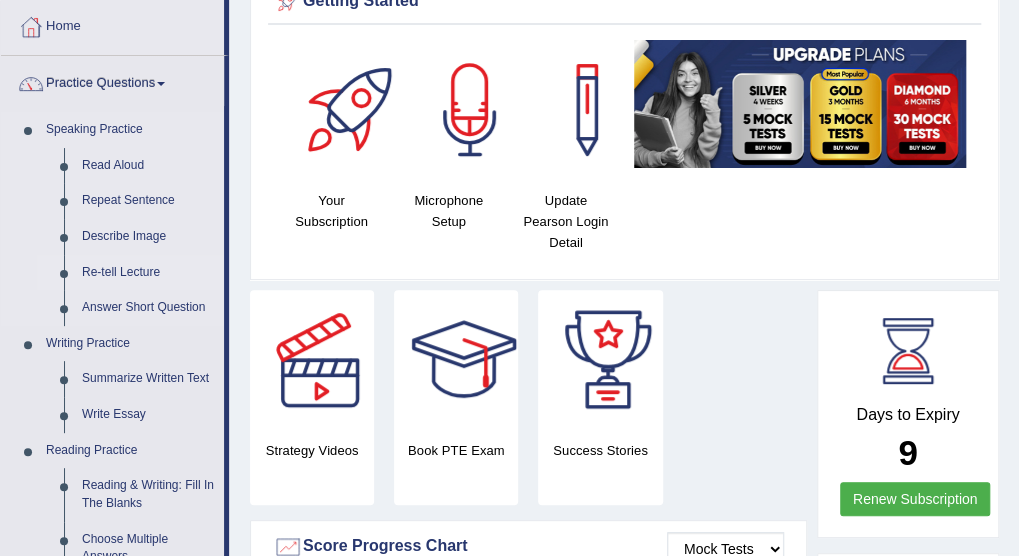 click on "Re-tell Lecture" at bounding box center (148, 273) 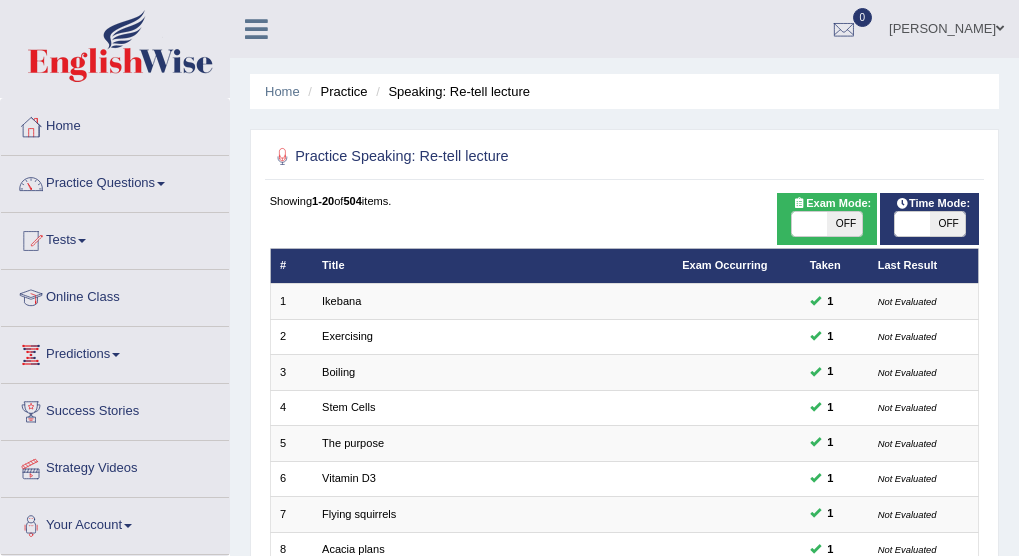 scroll, scrollTop: 200, scrollLeft: 0, axis: vertical 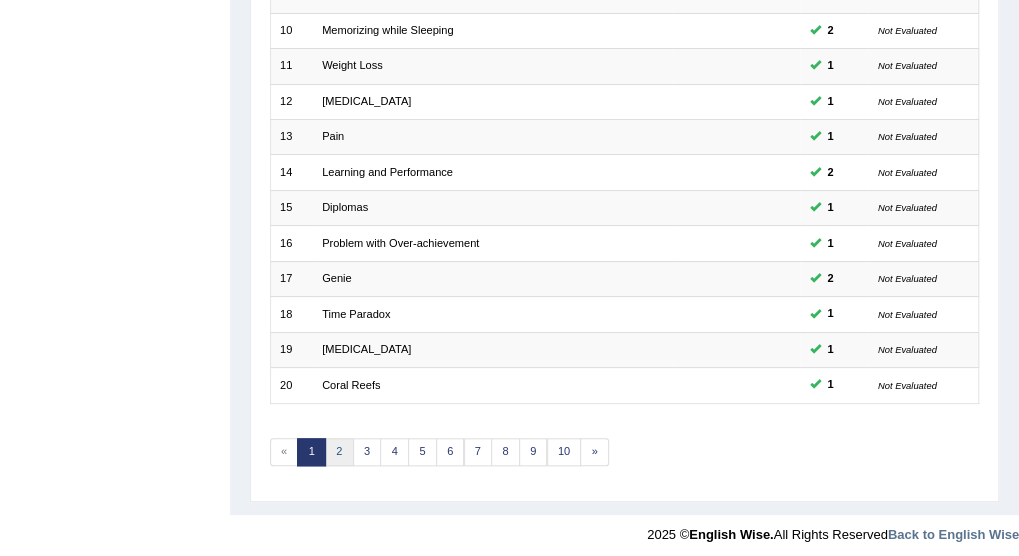 click on "2" at bounding box center [339, 452] 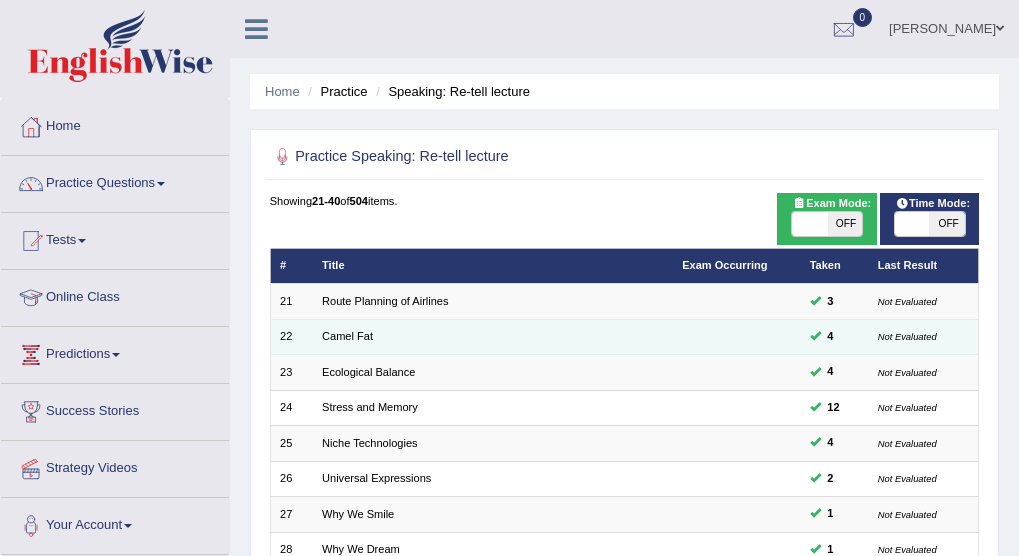 scroll, scrollTop: 0, scrollLeft: 0, axis: both 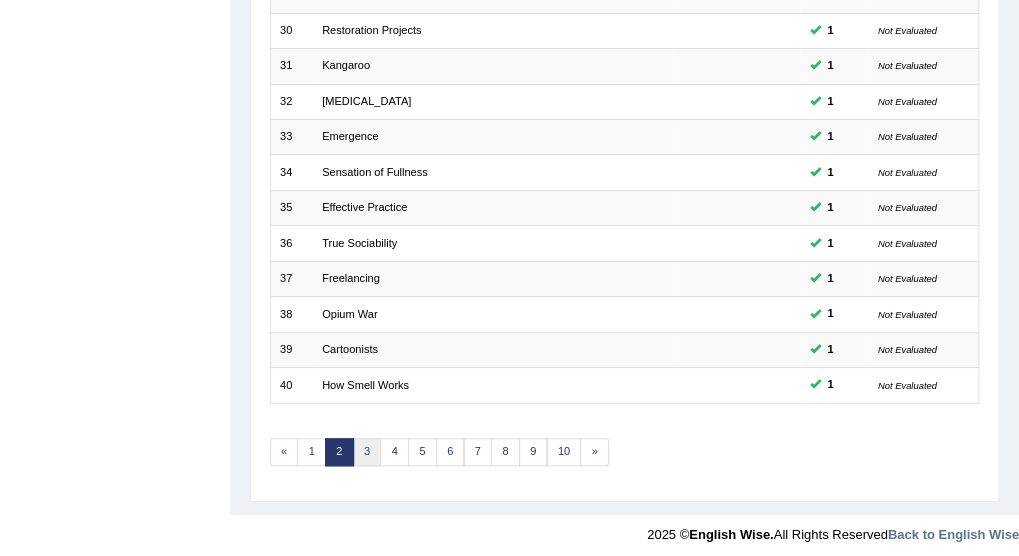 click on "3" at bounding box center (367, 452) 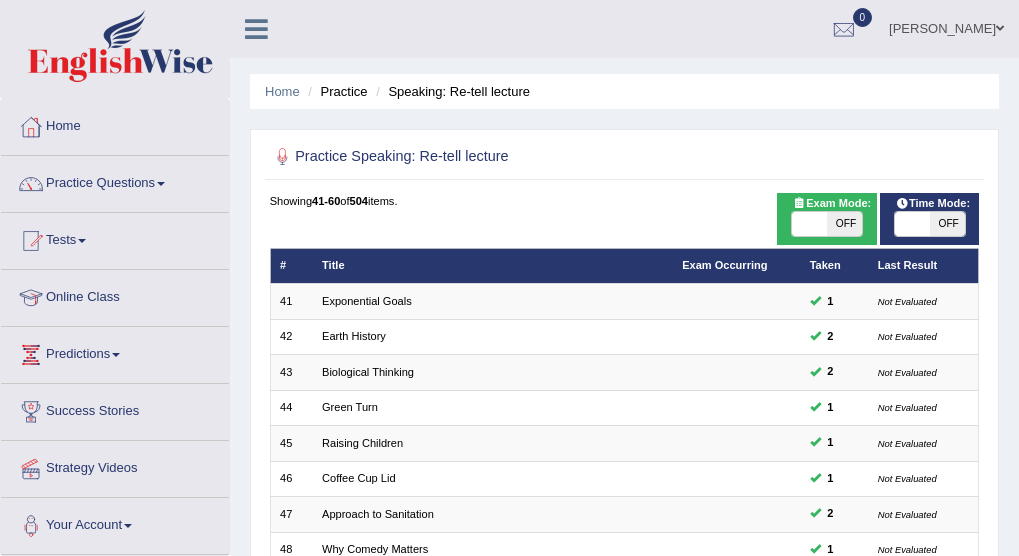 scroll, scrollTop: 0, scrollLeft: 0, axis: both 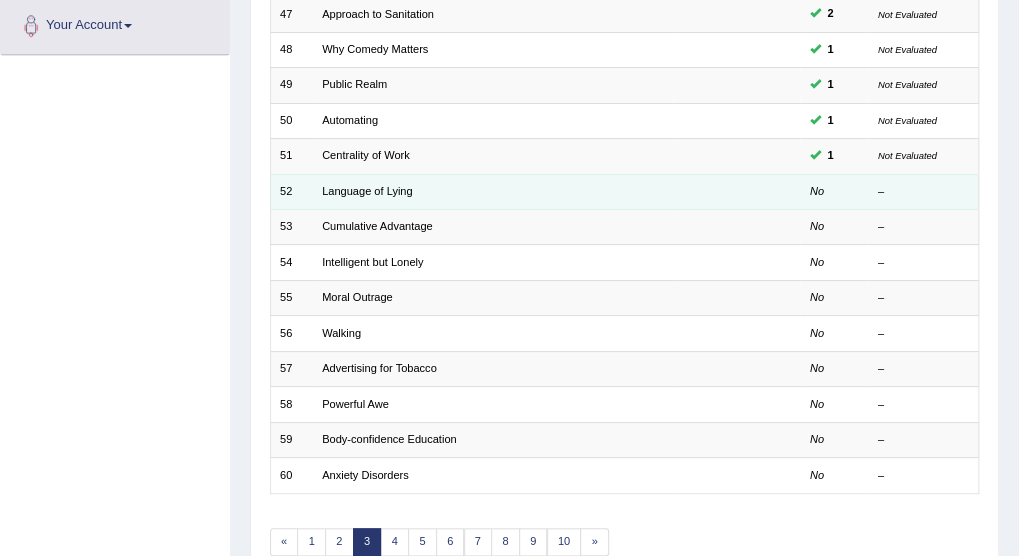 click on "Language of Lying" at bounding box center (493, 191) 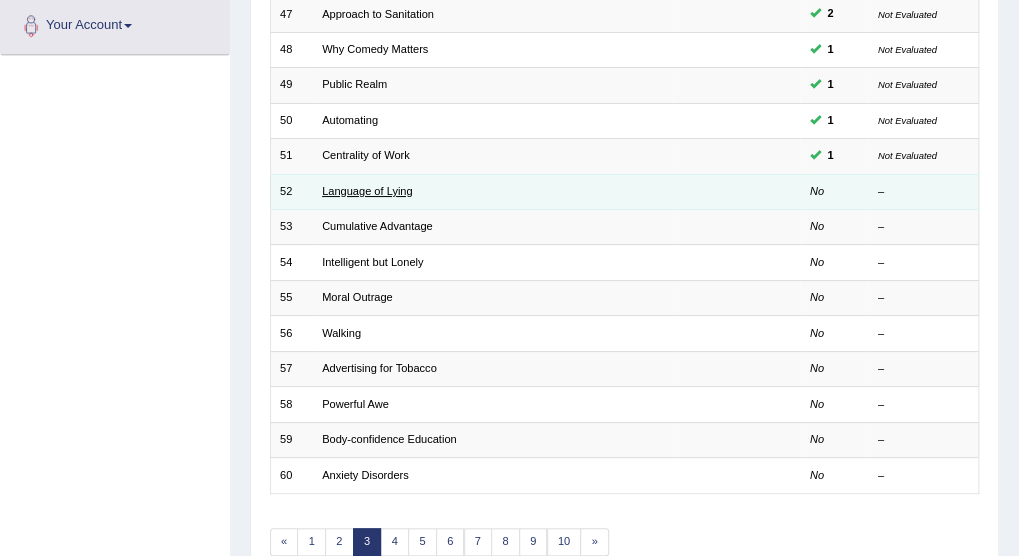 click on "Language of Lying" at bounding box center (367, 191) 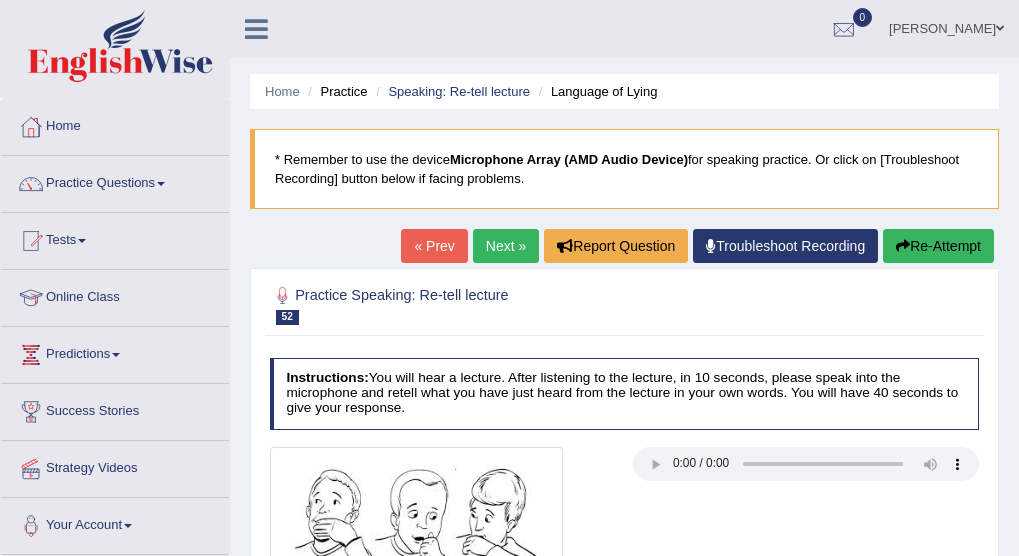 scroll, scrollTop: 0, scrollLeft: 0, axis: both 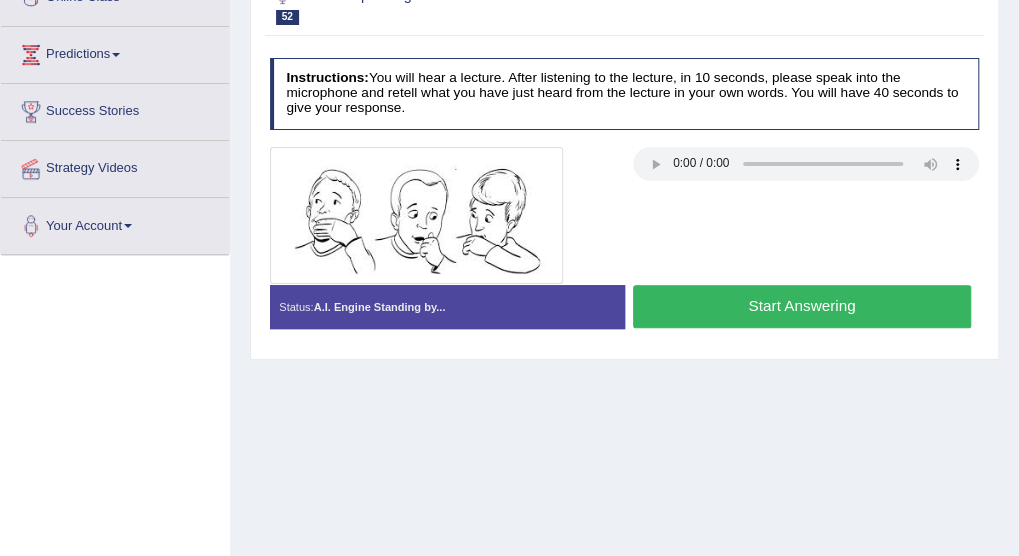 click on "Start Answering" at bounding box center [802, 306] 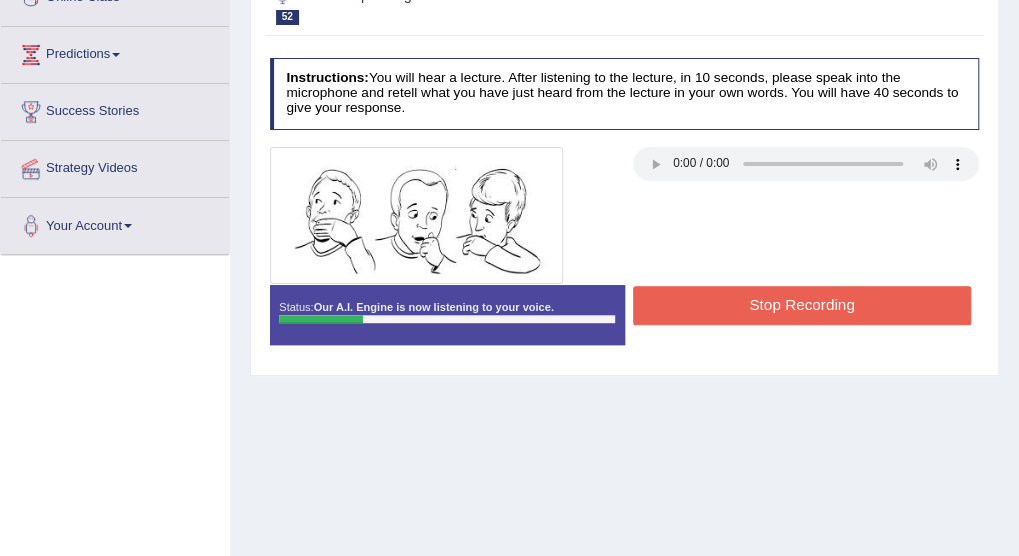 click on "Stop Recording" at bounding box center [802, 305] 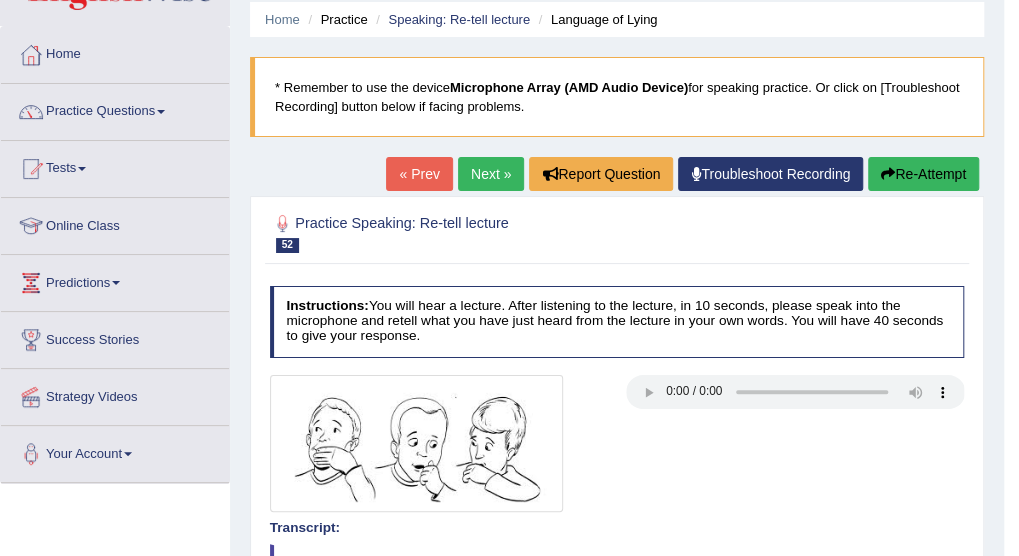 scroll, scrollTop: 0, scrollLeft: 0, axis: both 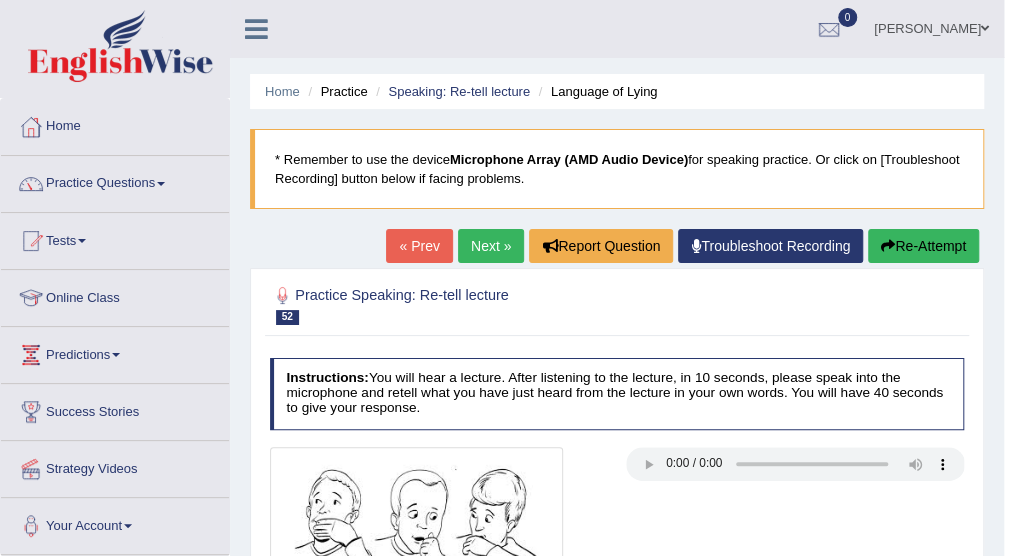 click on "« Prev" at bounding box center [419, 246] 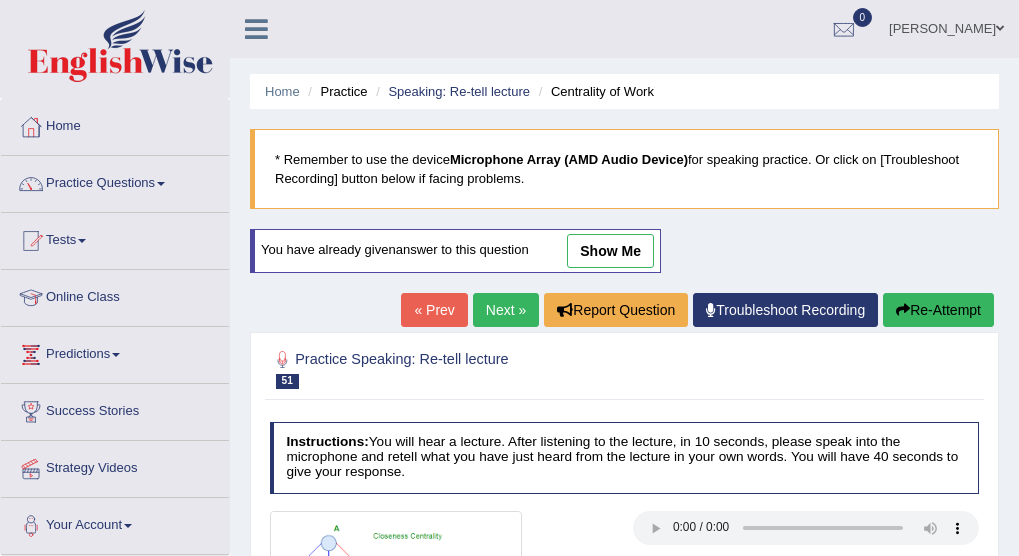 scroll, scrollTop: 0, scrollLeft: 0, axis: both 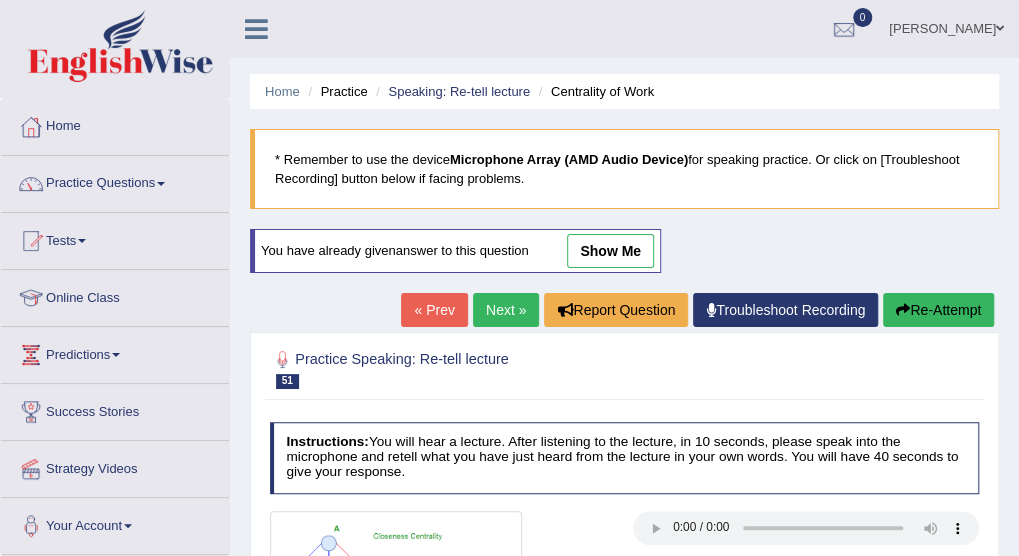 click on "Next »" at bounding box center [506, 310] 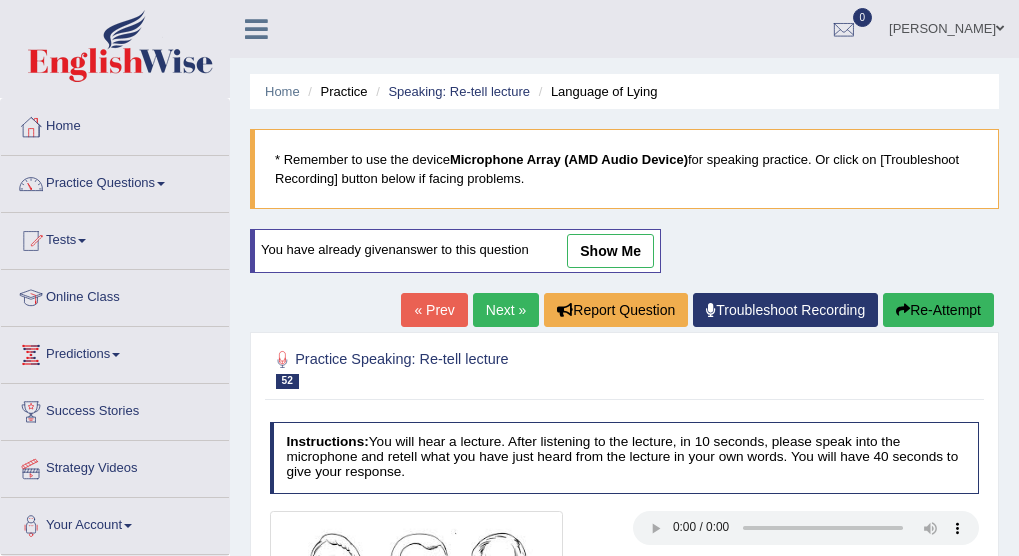 scroll, scrollTop: 0, scrollLeft: 0, axis: both 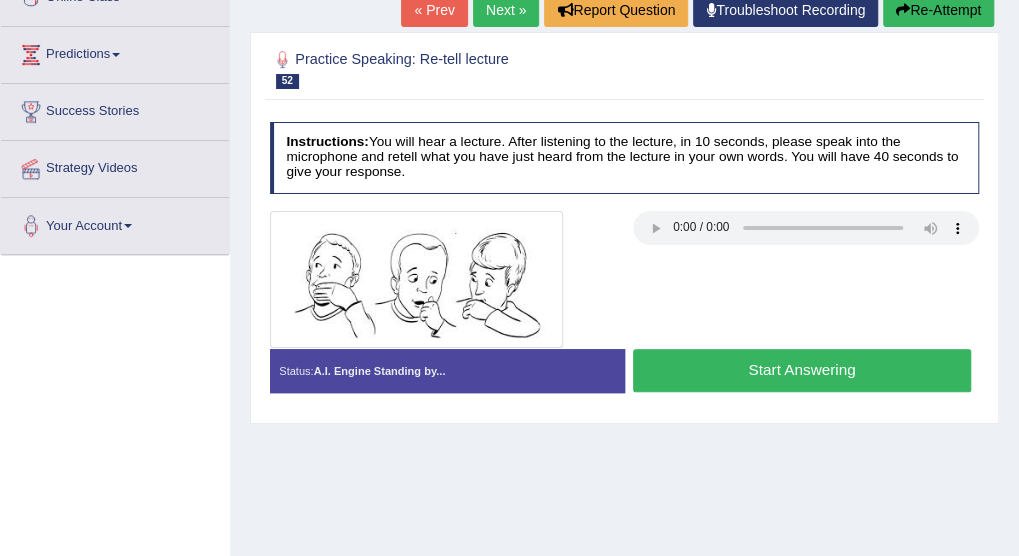 click on "Start Answering" at bounding box center [802, 370] 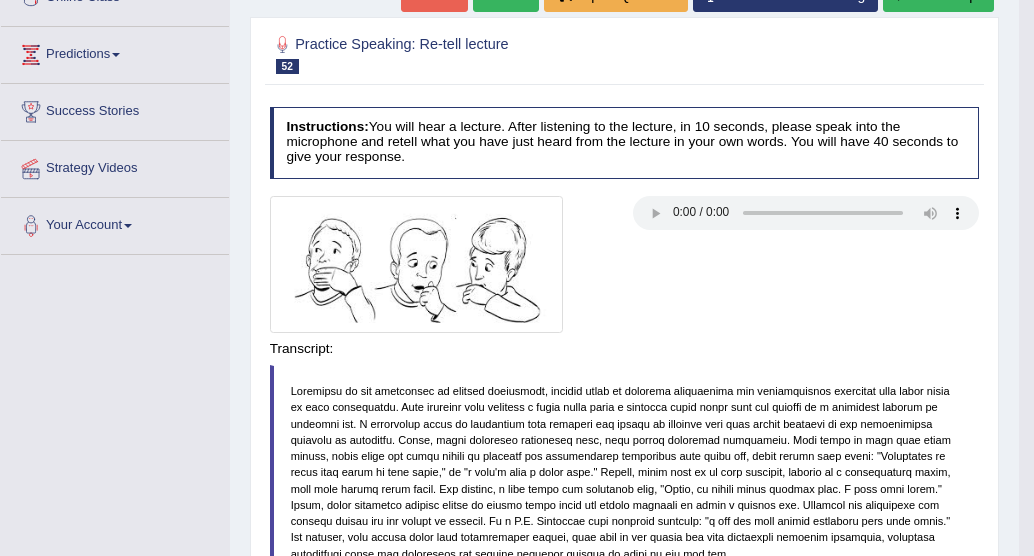 click on "Instructions:  You will hear a lecture. After listening to the lecture, in 10 seconds, please speak into the microphone and retell what you have just heard from the lecture in your own words. You will have 40 seconds to give your response.
Transcript: Recorded Answer: The family focus of the lecture was about.The language applying.Initially, the speaker address base real experience and reality monitoring. Additionally, she explained about the common patterns of our son cautious.Mind.Moreover, the following point about dissociate from lying in lying tends to be negativity was been mentioned.However, lying typically is a lying was being noted.To conclude, the lecture provided an overview of the lying languages. Created with Highcharts 7.1.2 Too low Too high Time Pitch meter: 0 10 20 30 40 Created with Highcharts 7.1.2 Great Too slow Too fast Time Speech pace meter: 0 10 20 30 40 Spoken Keywords: Voice Analysis: A.I. Scores:
0  / 5              Content
4  / 5" at bounding box center [624, 497] 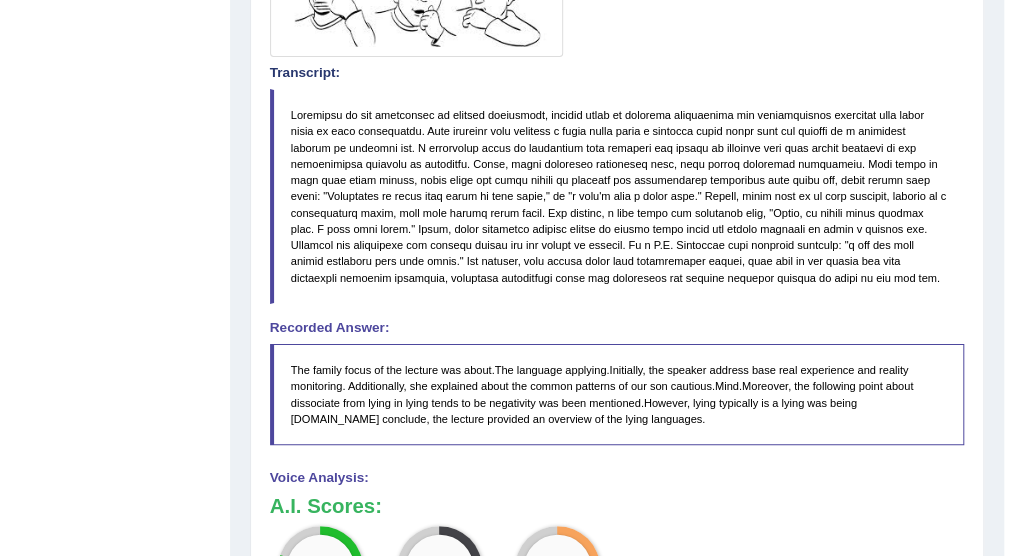 scroll, scrollTop: 176, scrollLeft: 0, axis: vertical 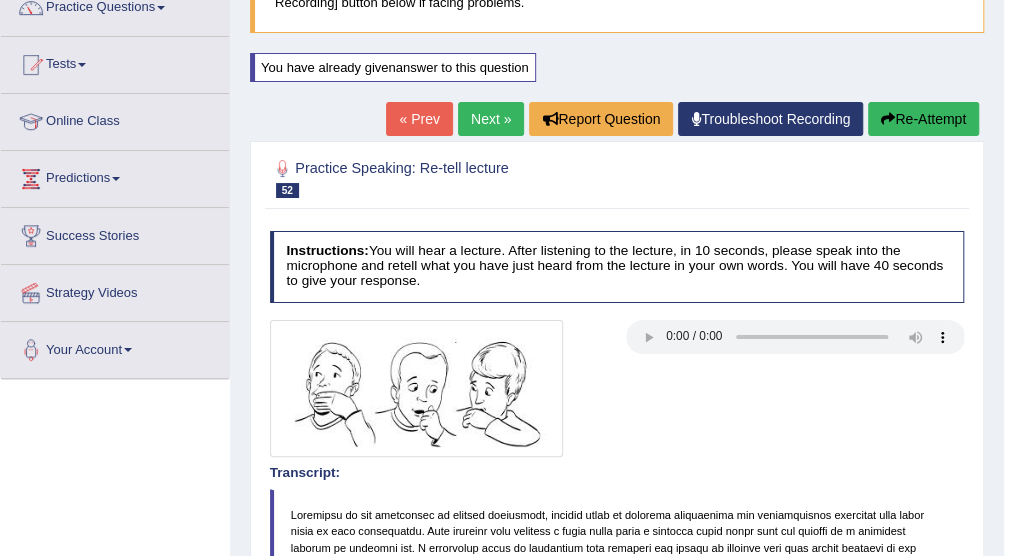 click on "Next »" at bounding box center (491, 119) 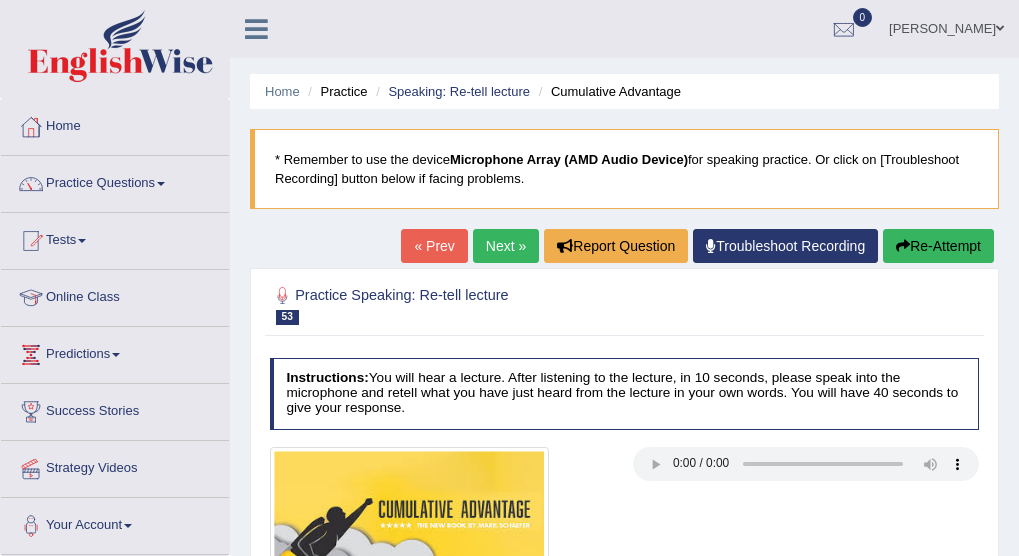 scroll, scrollTop: 0, scrollLeft: 0, axis: both 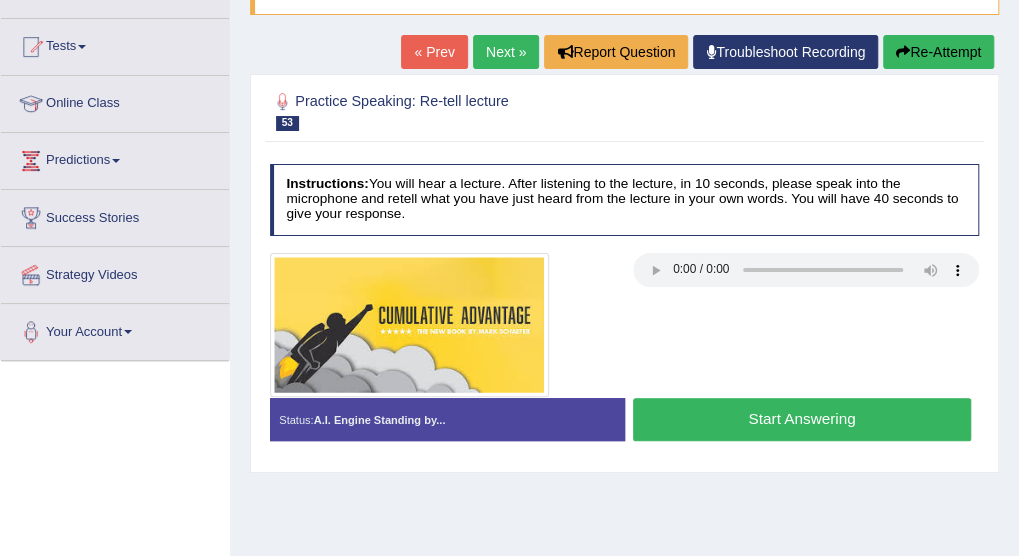 click on "Start Answering" at bounding box center (802, 419) 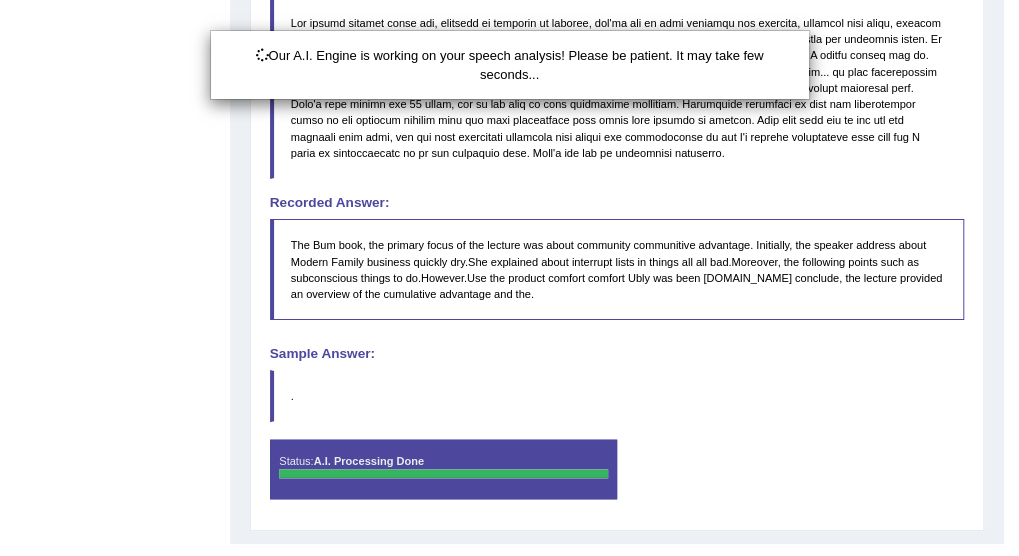 scroll, scrollTop: 659, scrollLeft: 0, axis: vertical 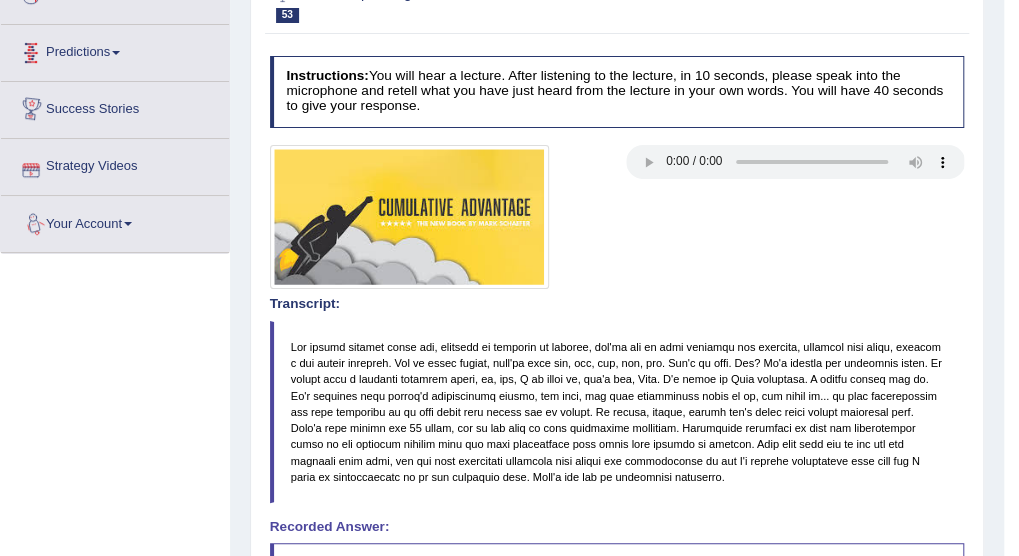 click on "Predictions" at bounding box center (115, 50) 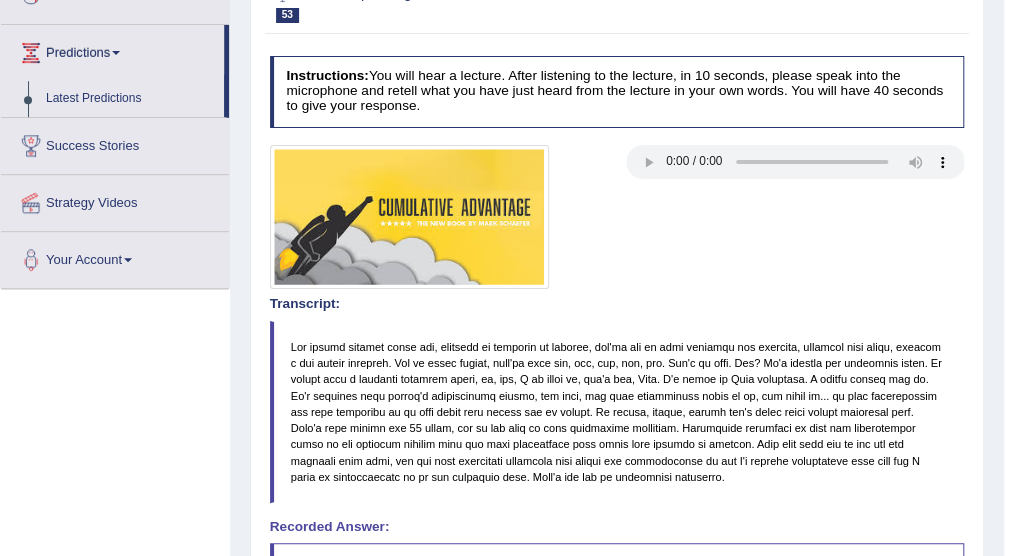 click on "Predictions" at bounding box center (112, 50) 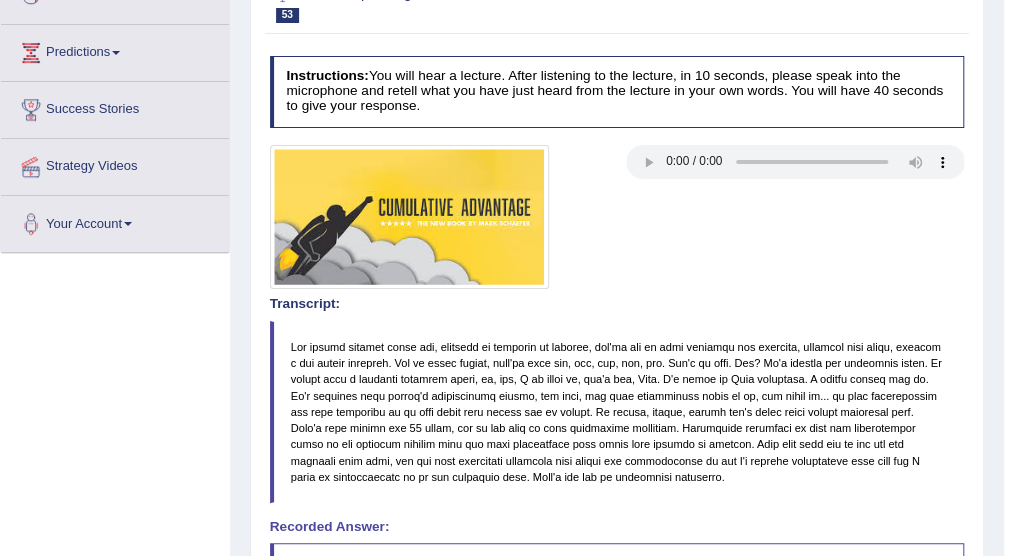 click on "Predictions" at bounding box center [115, 50] 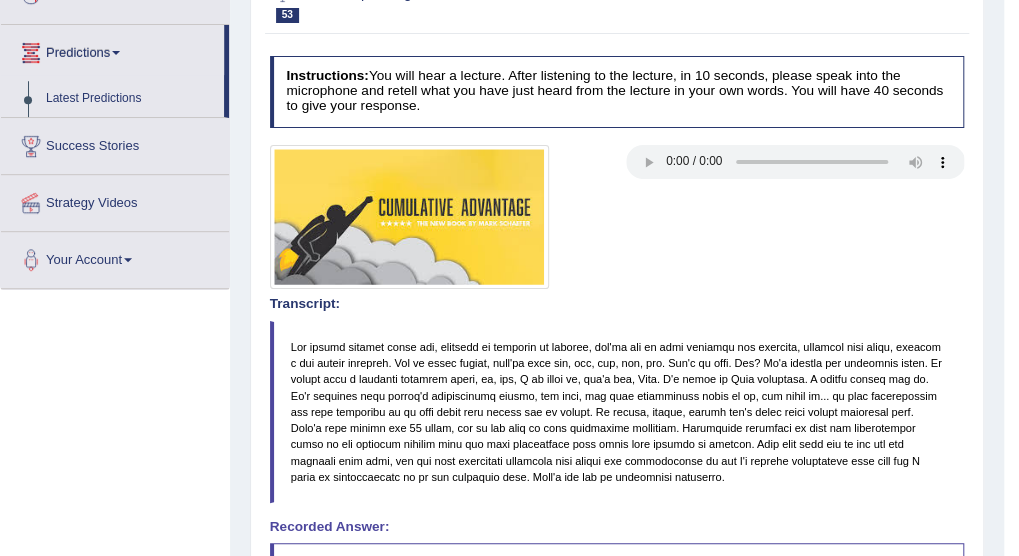 click on "Predictions" at bounding box center (112, 50) 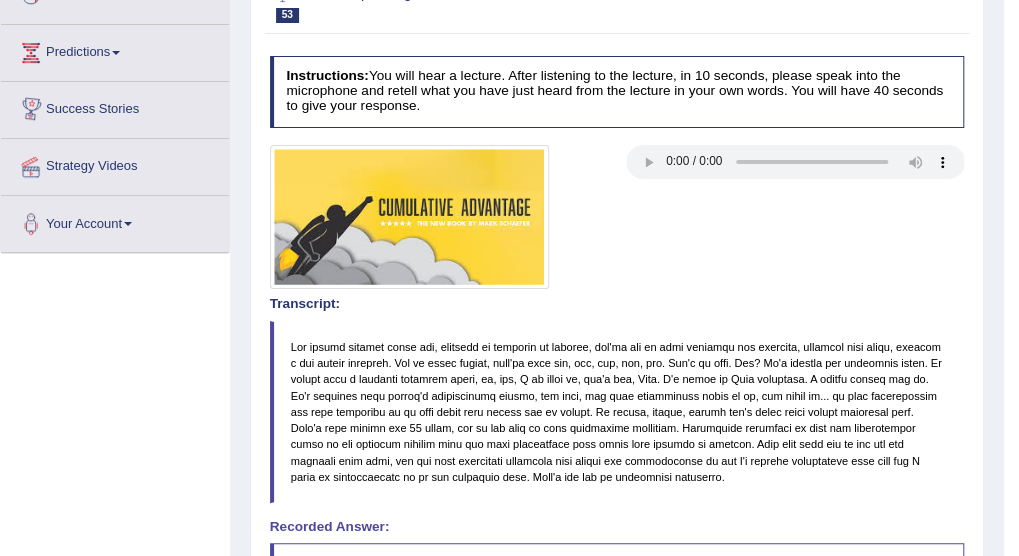 click on "Predictions" at bounding box center [115, 50] 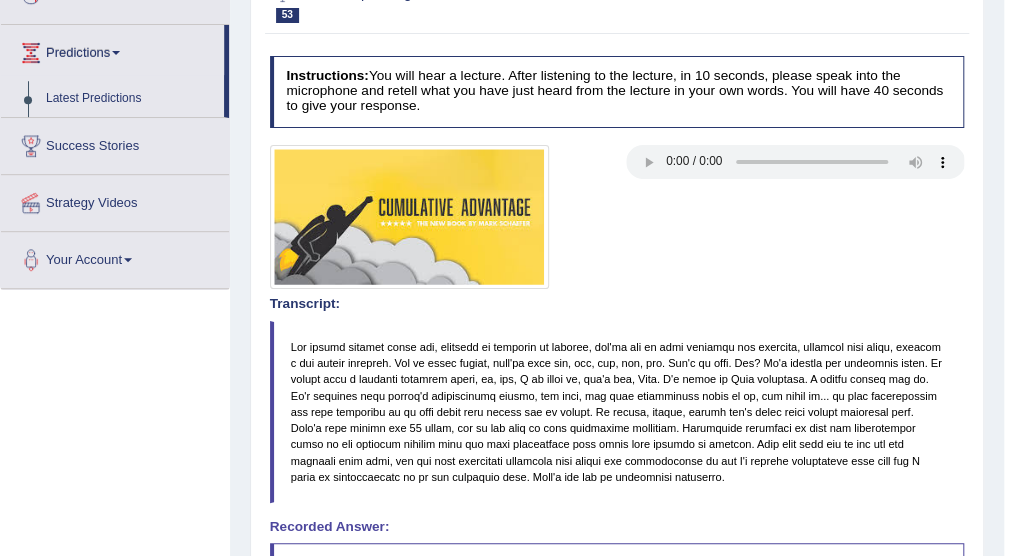 click on "Success Stories" at bounding box center (115, 143) 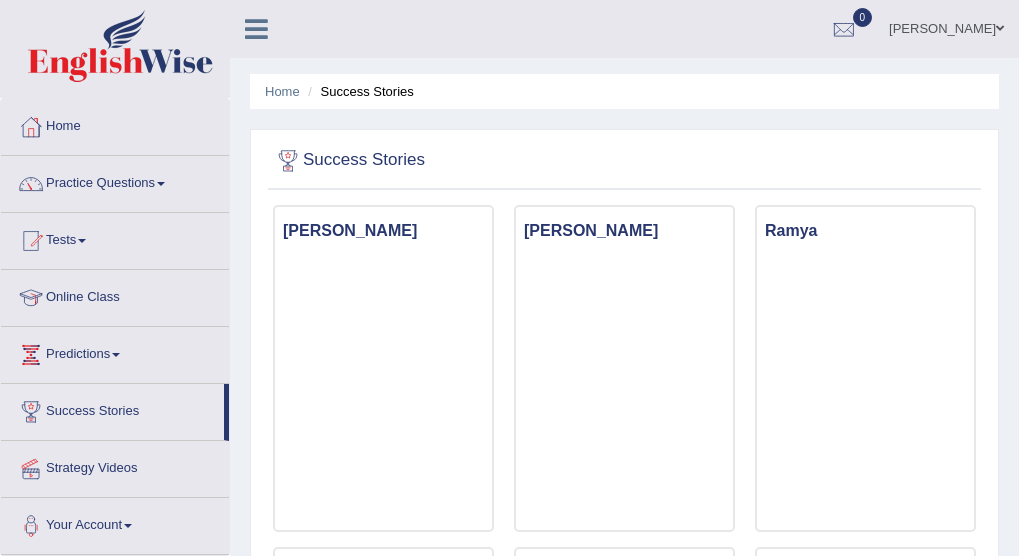 scroll, scrollTop: 0, scrollLeft: 0, axis: both 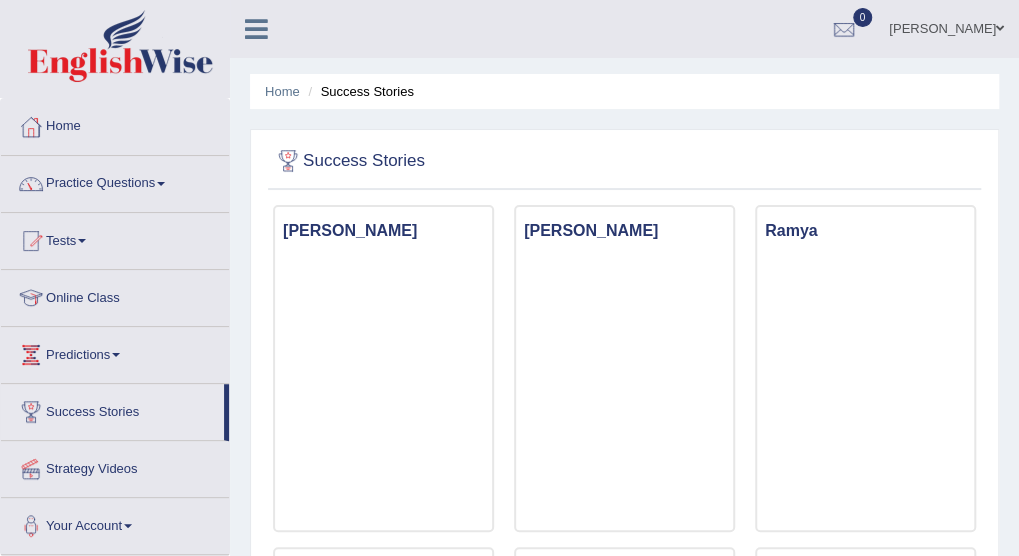 click on "Tests" at bounding box center (115, 238) 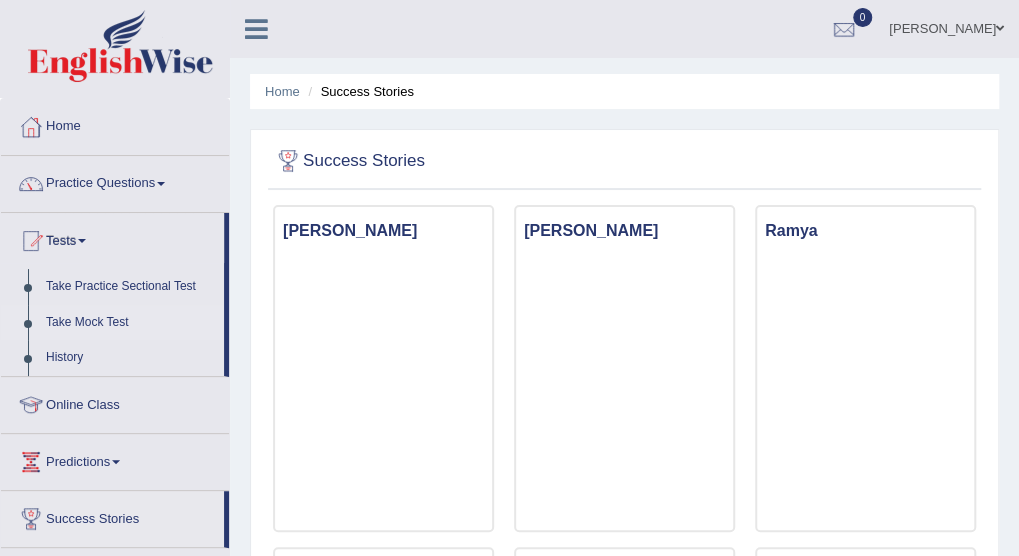 click on "Take Mock Test" at bounding box center [130, 323] 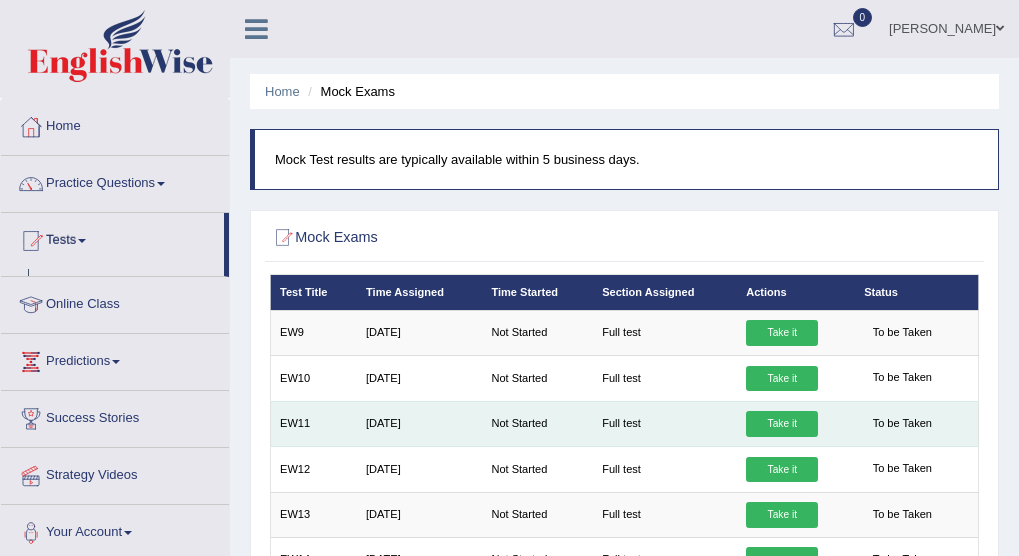 scroll, scrollTop: 0, scrollLeft: 0, axis: both 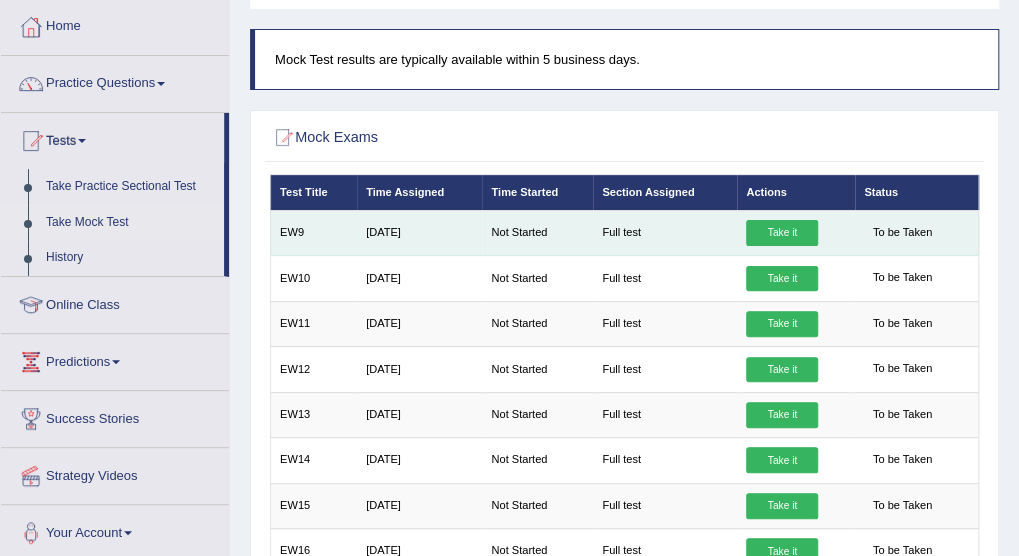 click on "Take it" at bounding box center [782, 233] 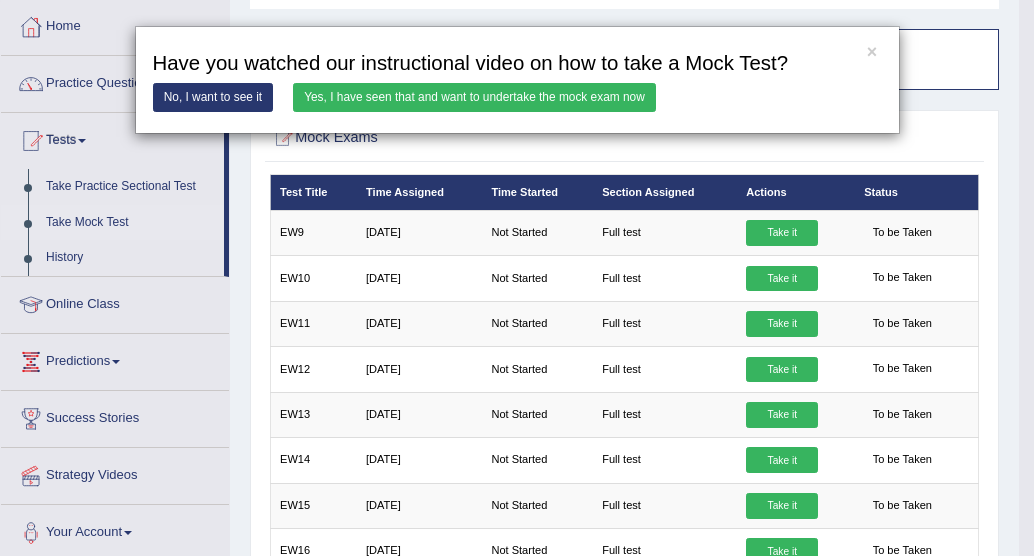 click on "Yes, I have seen that and want to undertake the mock exam now" at bounding box center [474, 97] 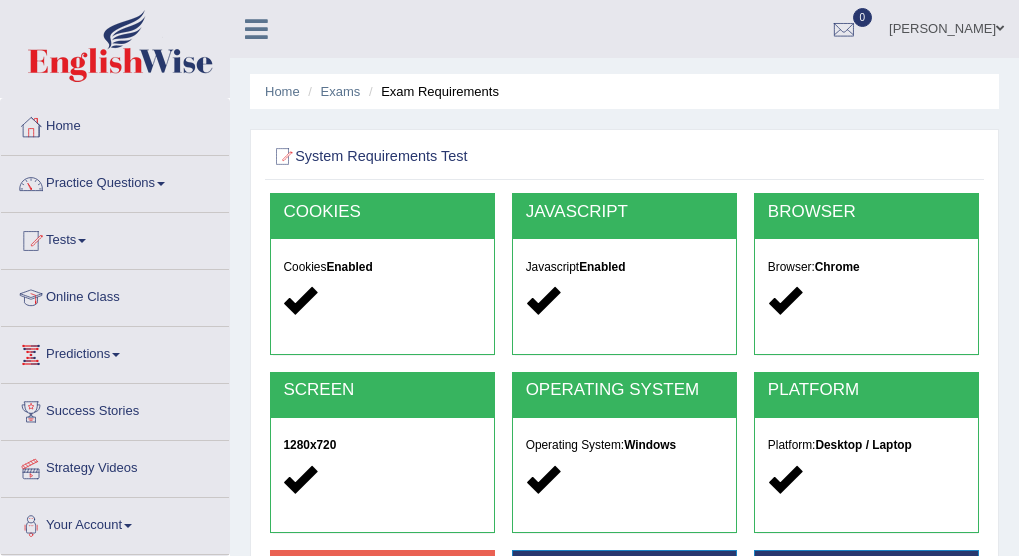 scroll, scrollTop: 0, scrollLeft: 0, axis: both 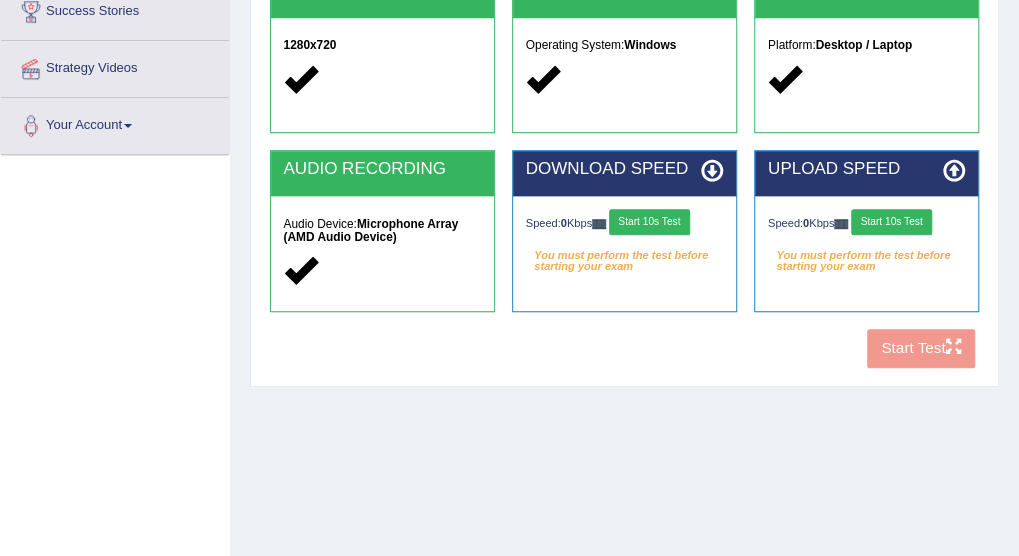 click on "Start 10s Test" at bounding box center (649, 222) 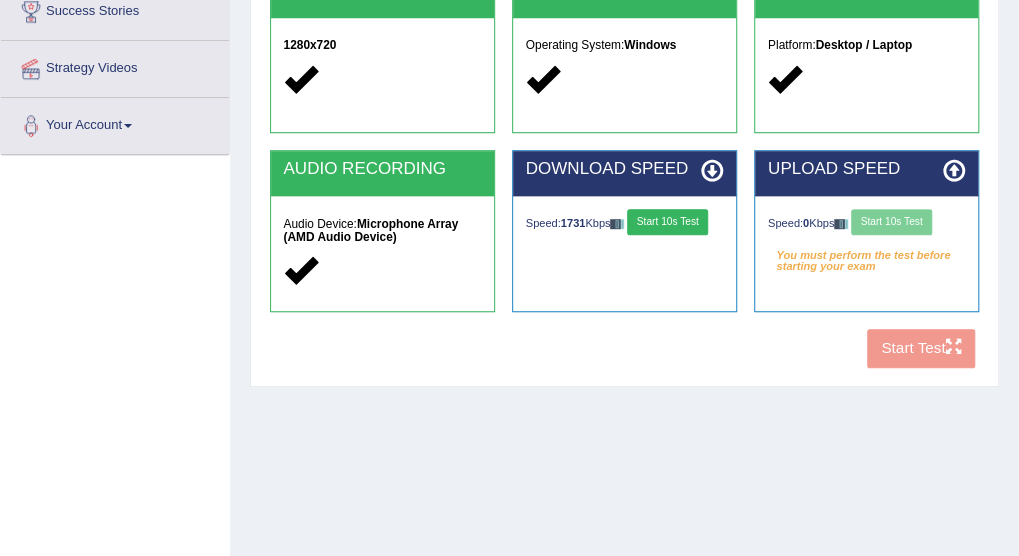 click on "Speed:  0  Kbps    Start 10s Test" at bounding box center (867, 224) 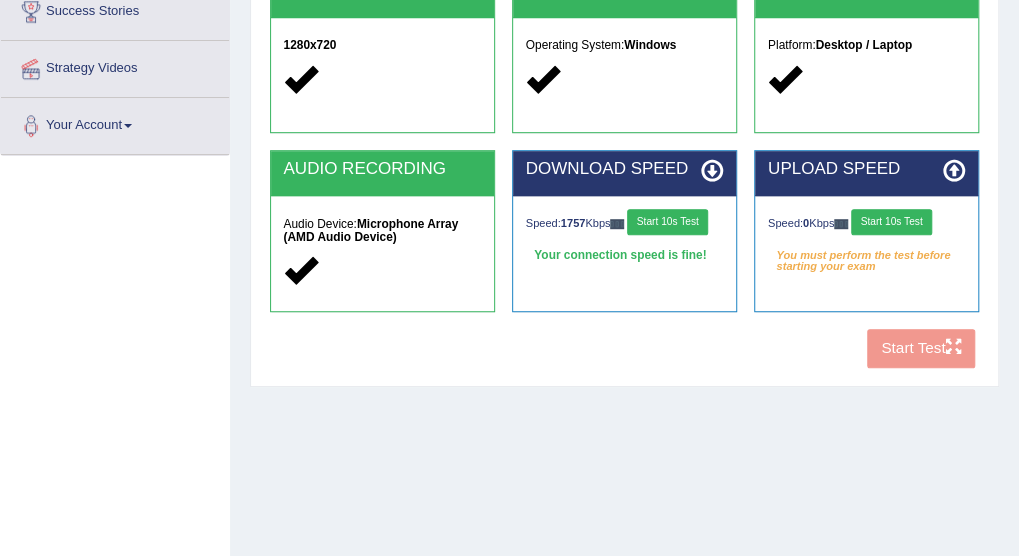 click on "Start 10s Test" at bounding box center (891, 222) 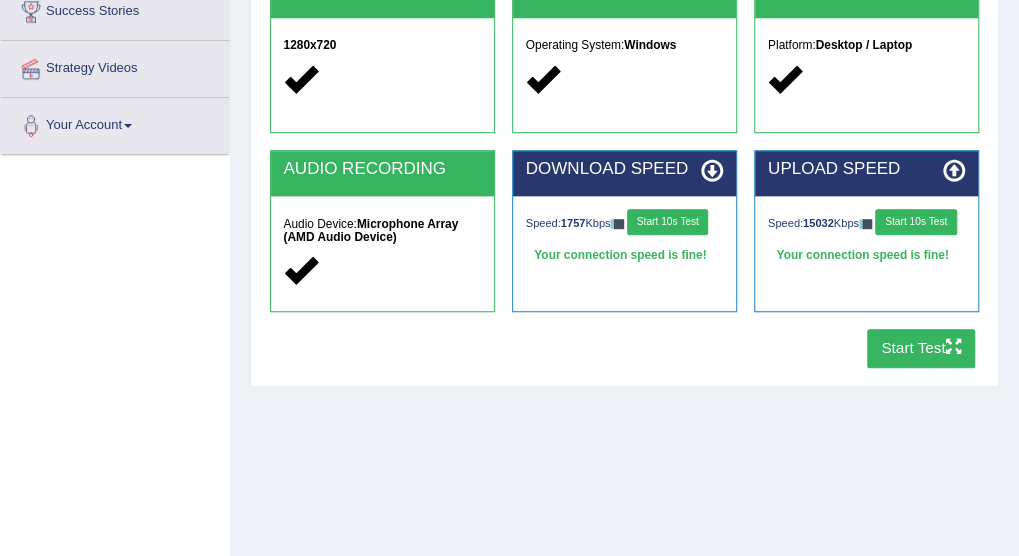 click on "Start Test" at bounding box center (921, 348) 